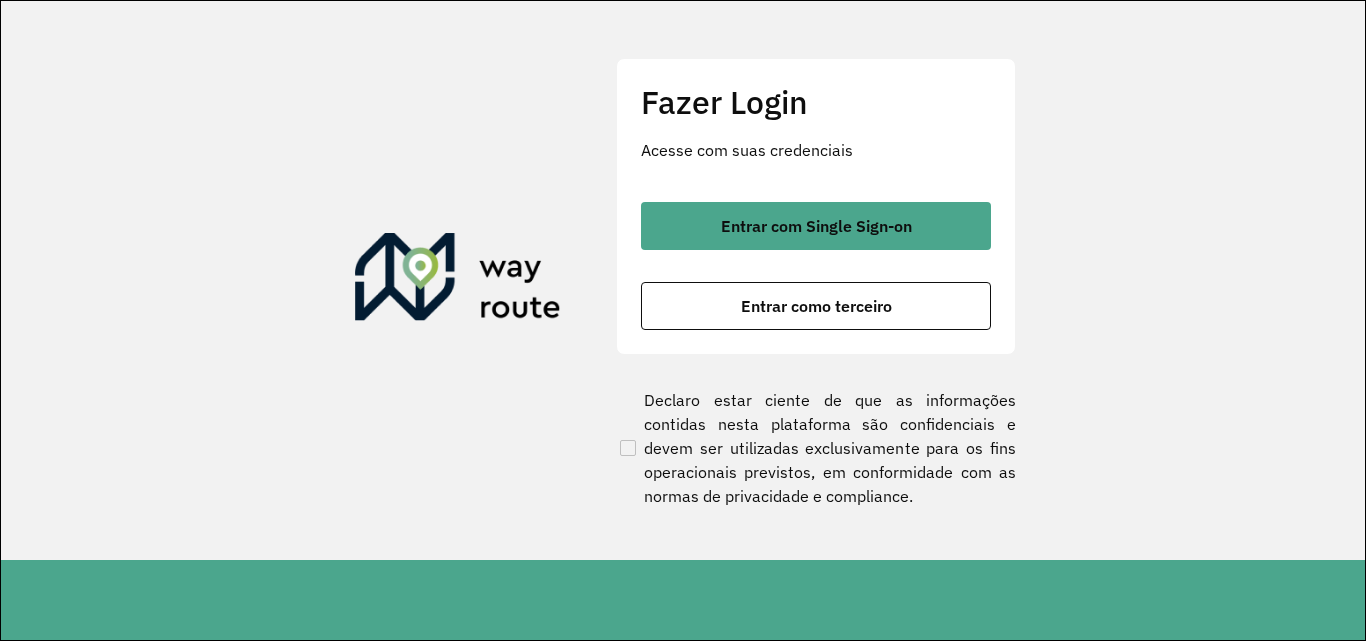 scroll, scrollTop: 0, scrollLeft: 0, axis: both 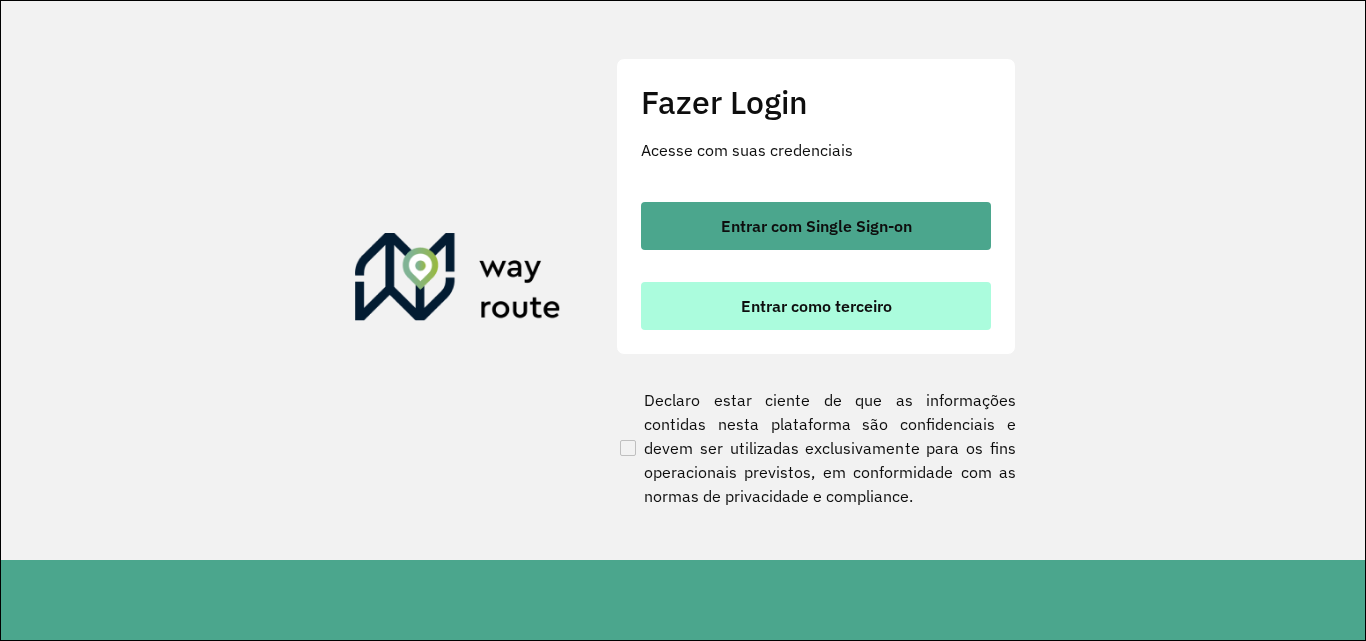 click on "Entrar como terceiro" at bounding box center [816, 306] 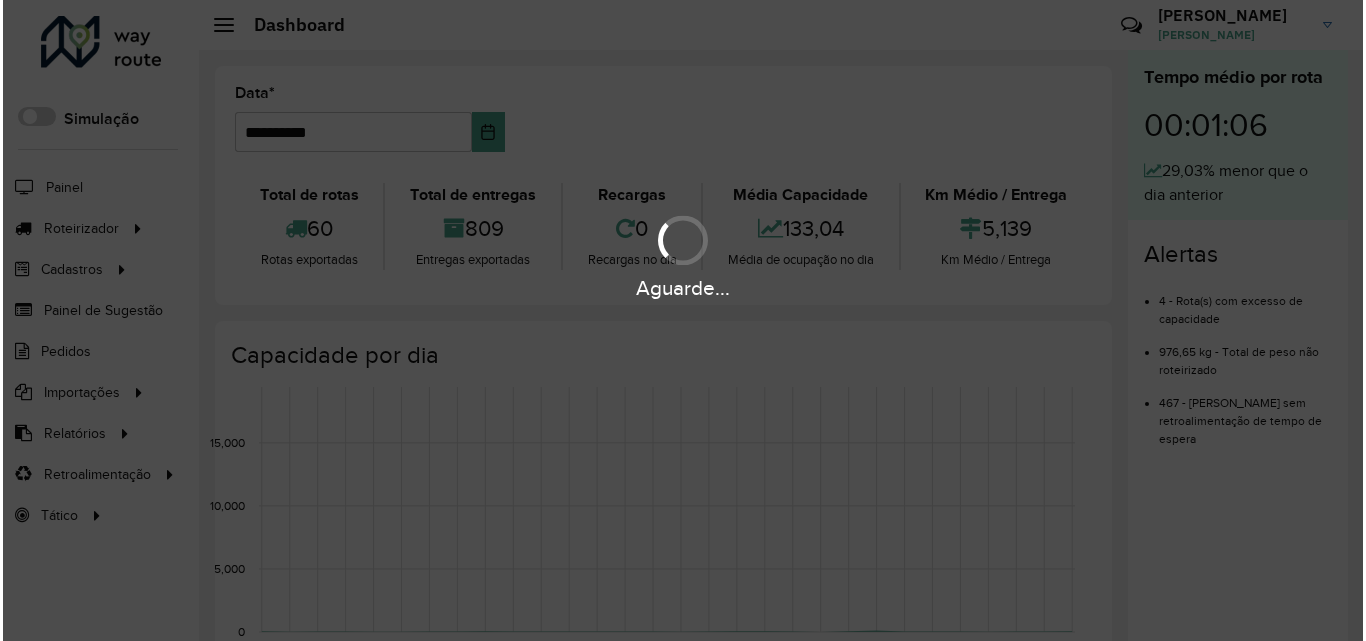 scroll, scrollTop: 0, scrollLeft: 0, axis: both 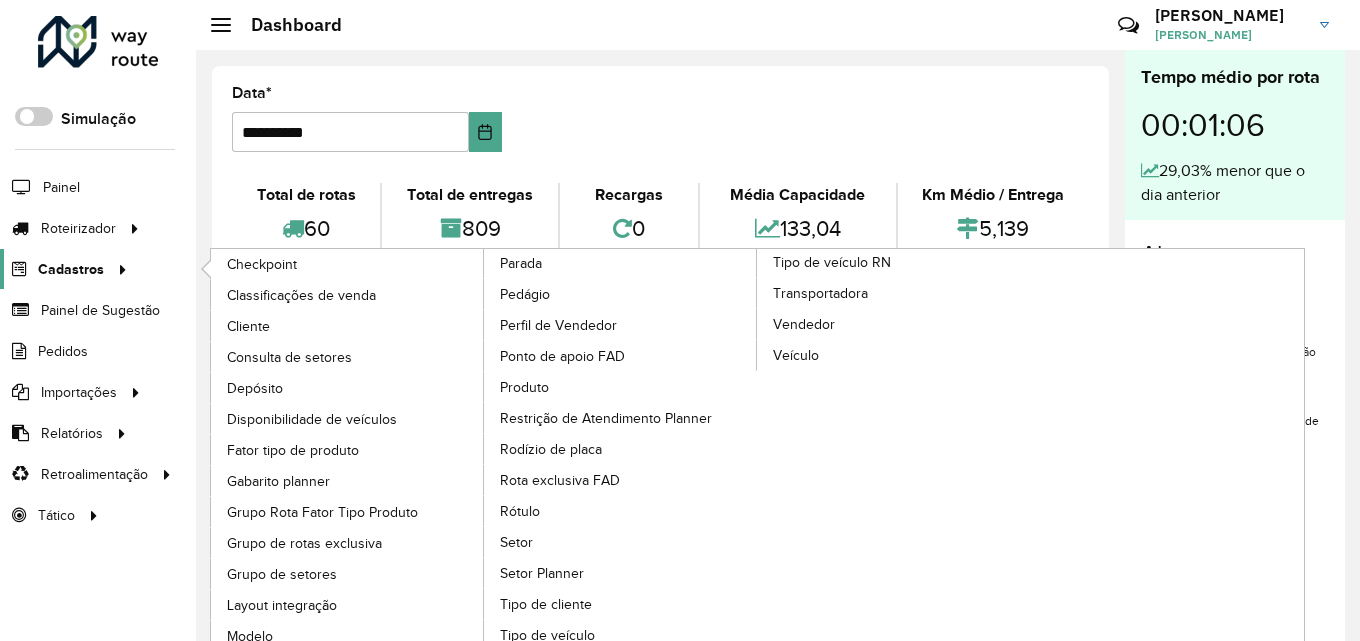 click 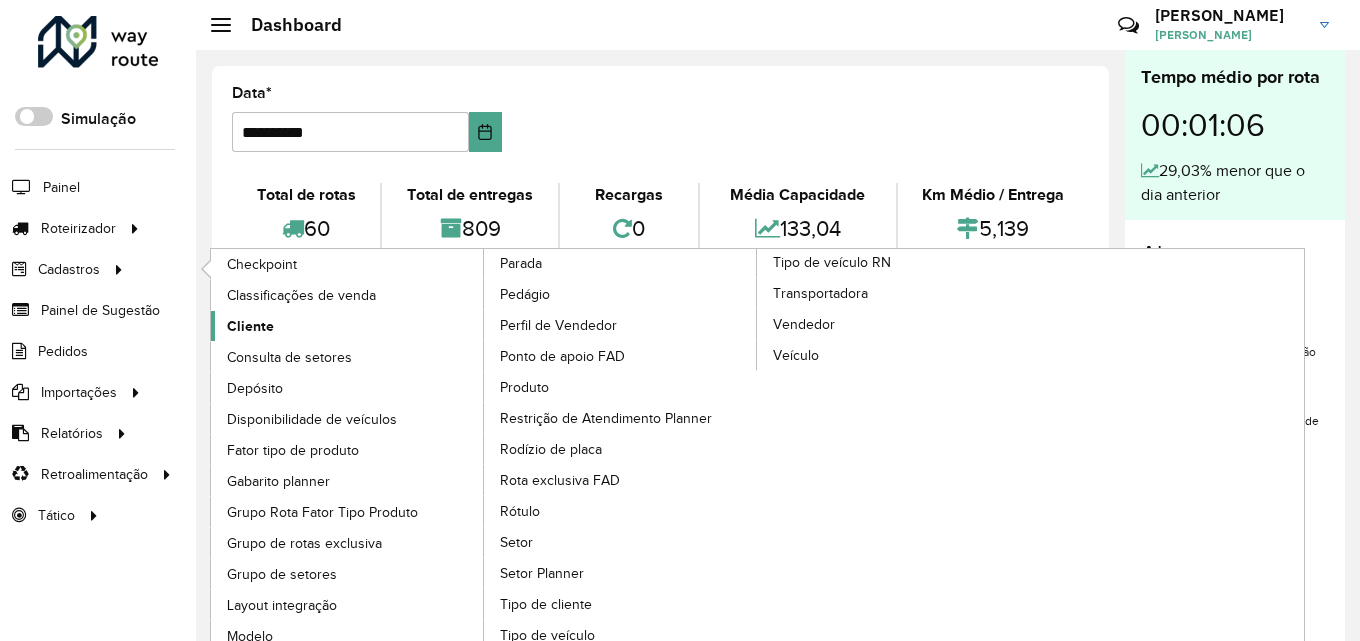 click on "Cliente" 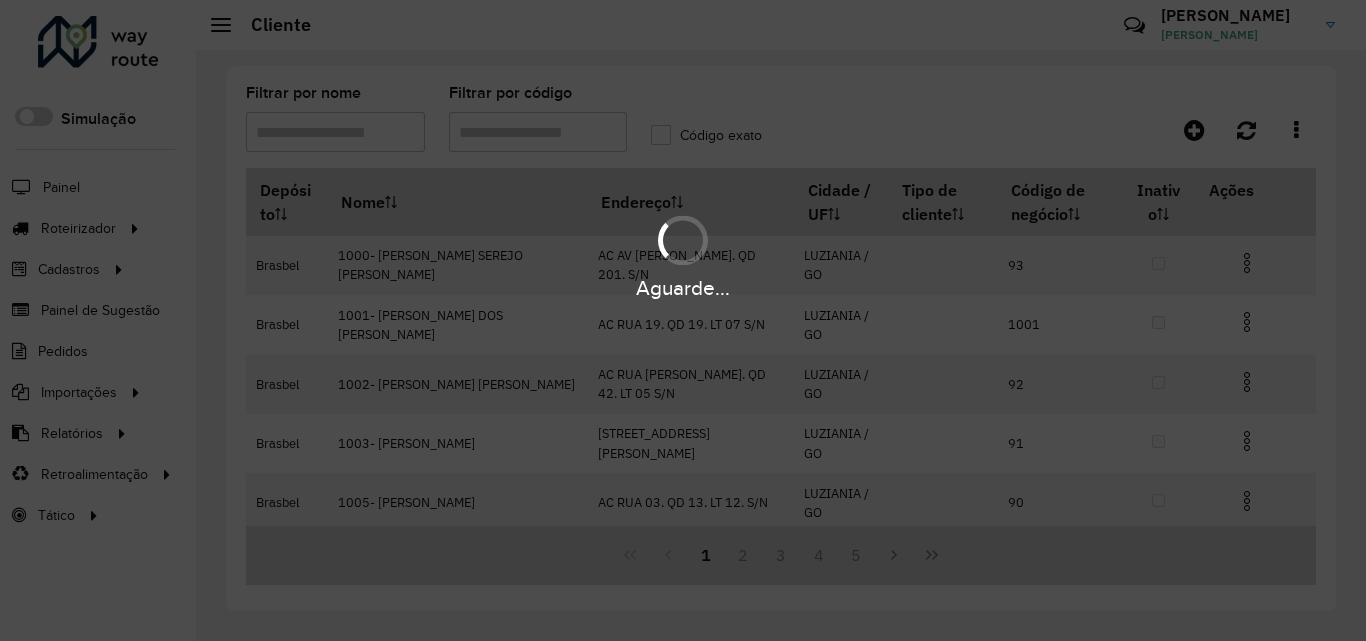 click on "Aguarde...  Pop-up bloqueado!  Seu navegador bloqueou automáticamente a abertura de uma nova janela.   Acesse as configurações e adicione o endereço do sistema a lista de permissão.   Fechar  Roteirizador AmbevTech Simulação Painel Roteirizador Entregas Vendas Cadastros Checkpoint Classificações de venda Cliente Consulta de setores Depósito Disponibilidade de veículos Fator tipo de produto Gabarito planner Grupo Rota Fator Tipo Produto Grupo de rotas exclusiva Grupo de setores Layout integração Modelo Parada Pedágio Perfil de Vendedor Ponto de apoio FAD Produto Restrição de Atendimento Planner Rodízio de placa Rota exclusiva FAD Rótulo Setor Setor Planner Tipo de cliente Tipo de veículo Tipo de veículo RN Transportadora Vendedor Veículo Painel de Sugestão Pedidos Importações Classificação e volume de venda Clientes Fator tipo produto Gabarito planner Grade de atendimento Janela de atendimento Localização Pedidos Restrição de Atendimento Planner Tempo de espera Vendedor Veículos" at bounding box center [683, 320] 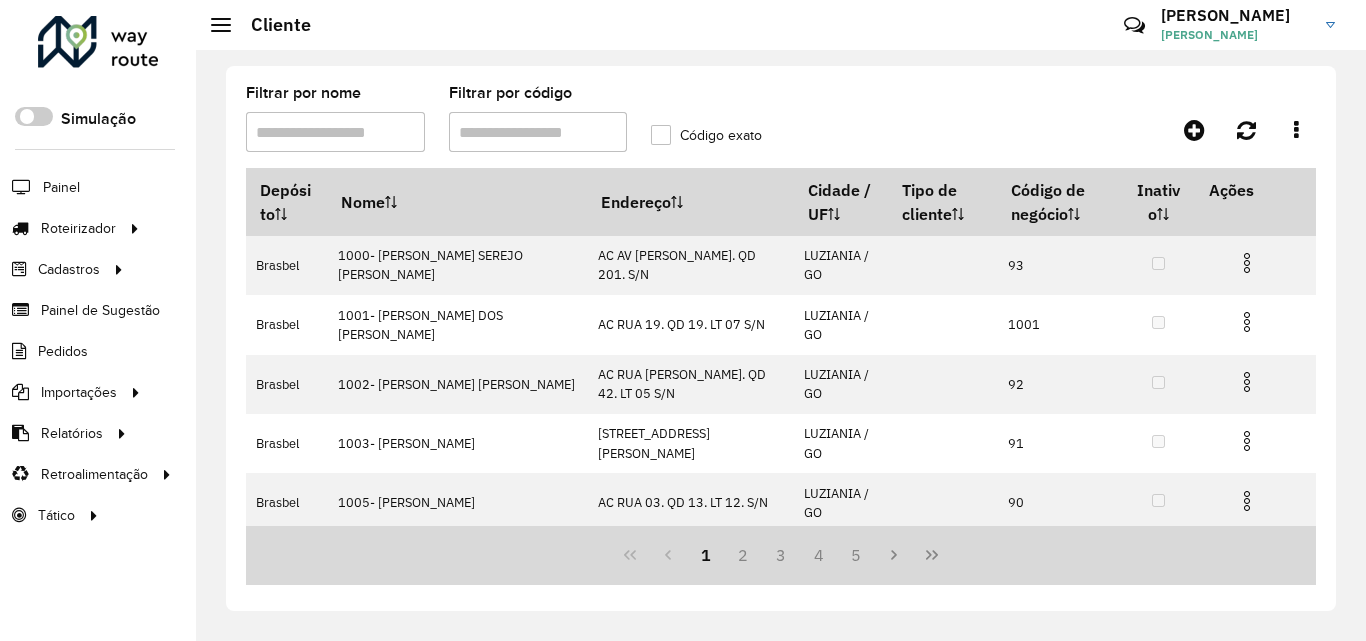 click on "Filtrar por código" at bounding box center (538, 132) 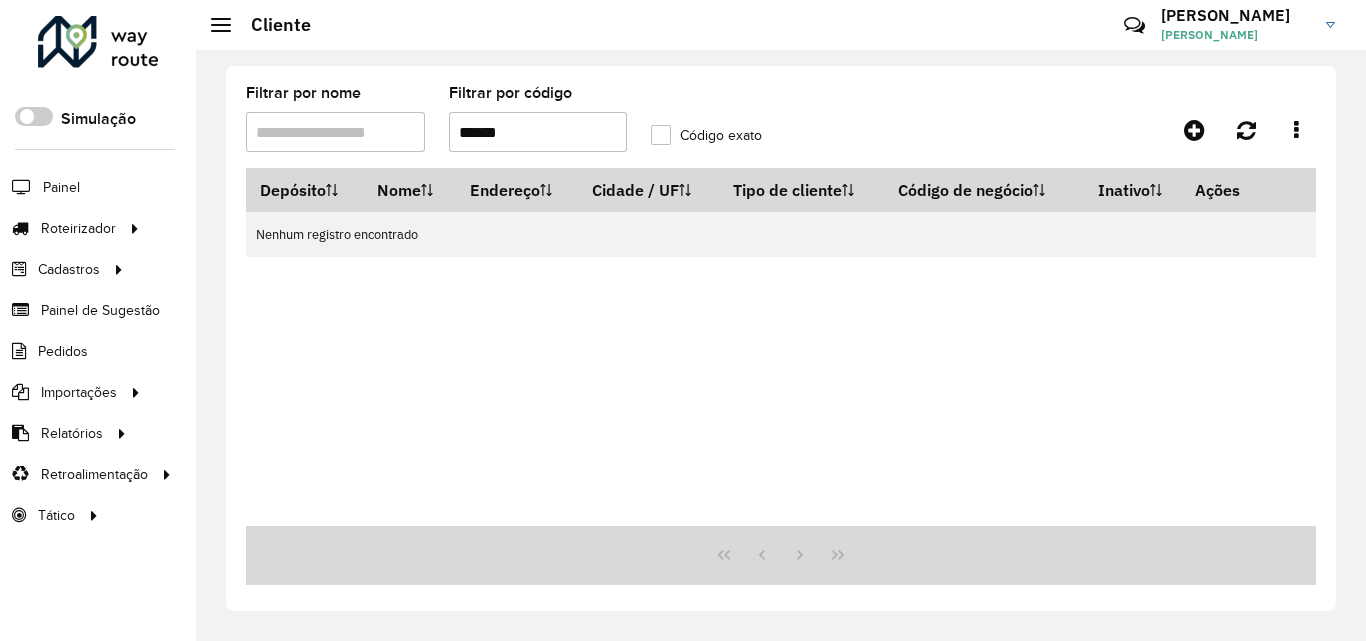 drag, startPoint x: 530, startPoint y: 130, endPoint x: 417, endPoint y: 150, distance: 114.75626 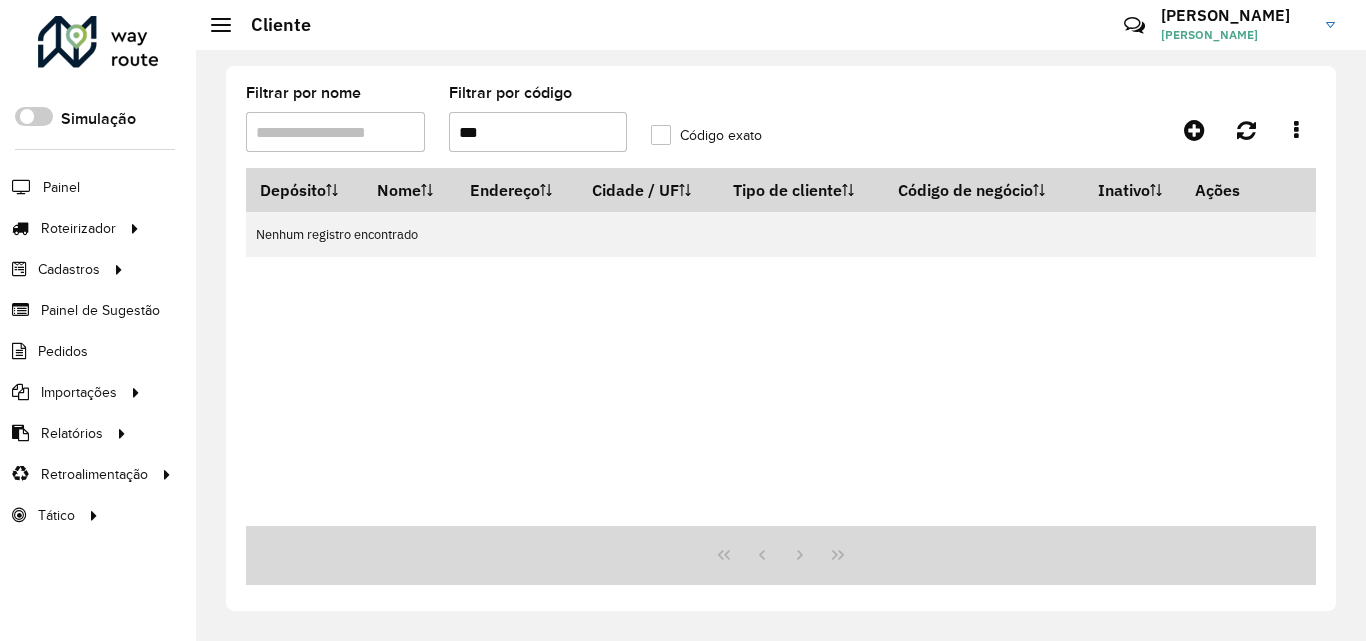 type on "***" 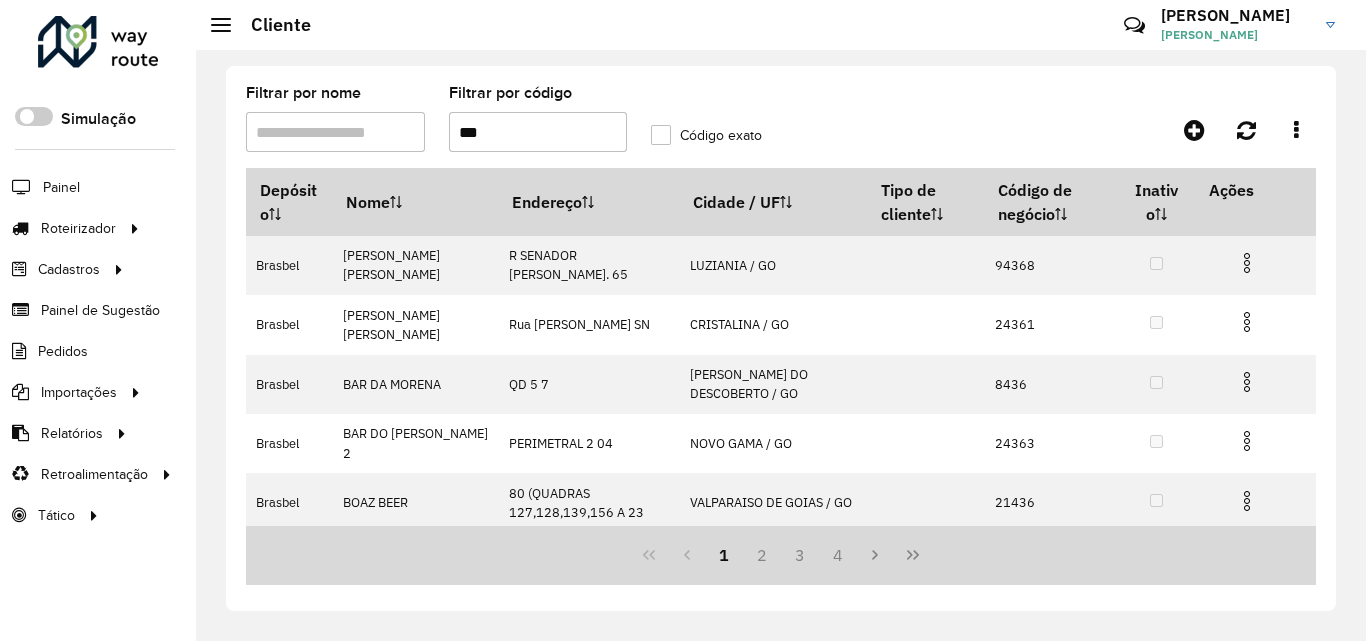 click on "Código exato" 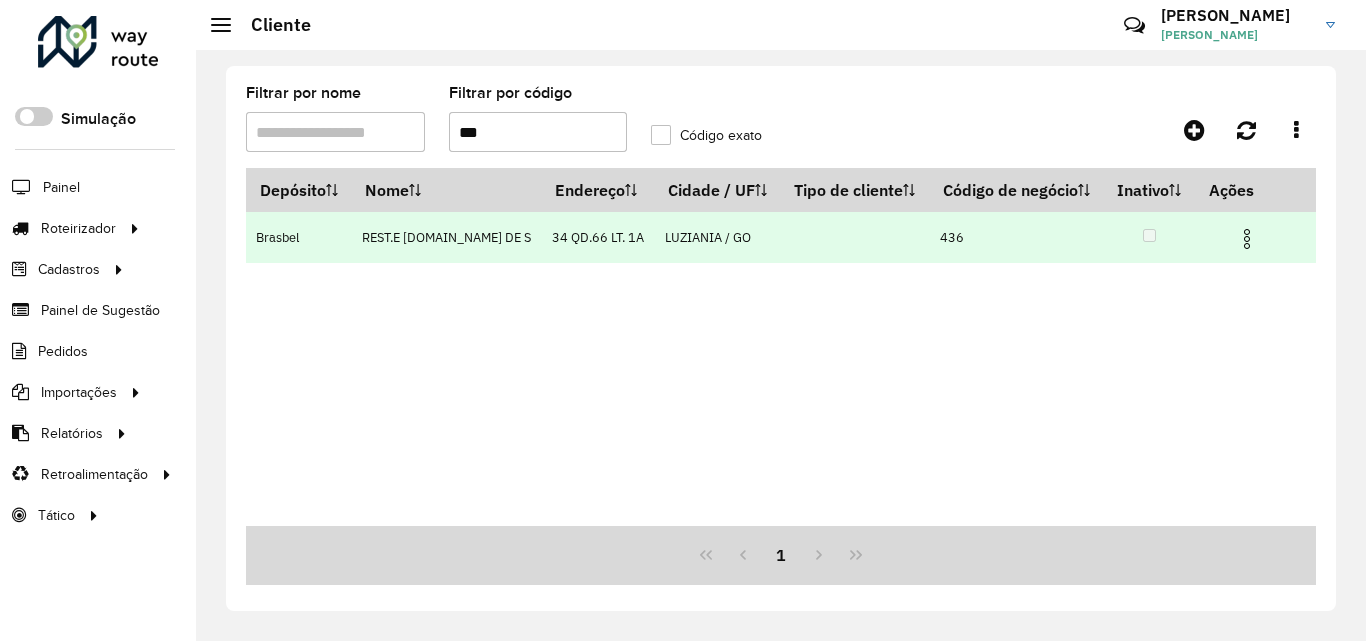 click at bounding box center [1247, 239] 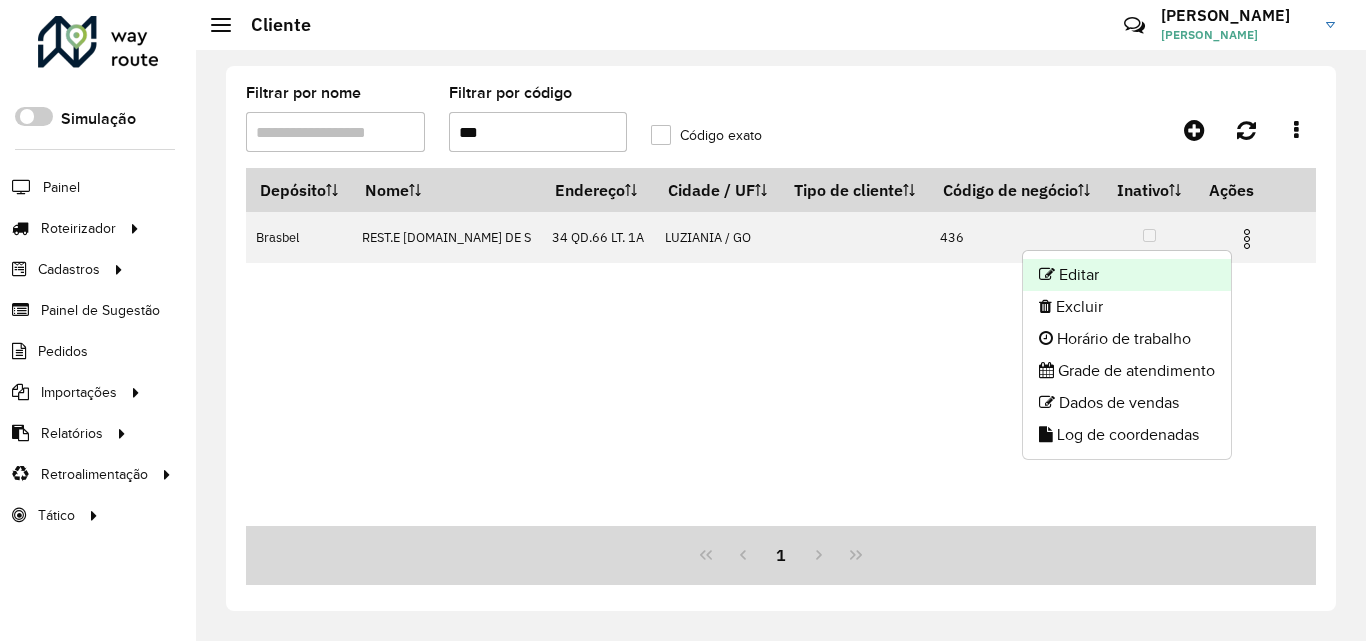 click on "Editar" 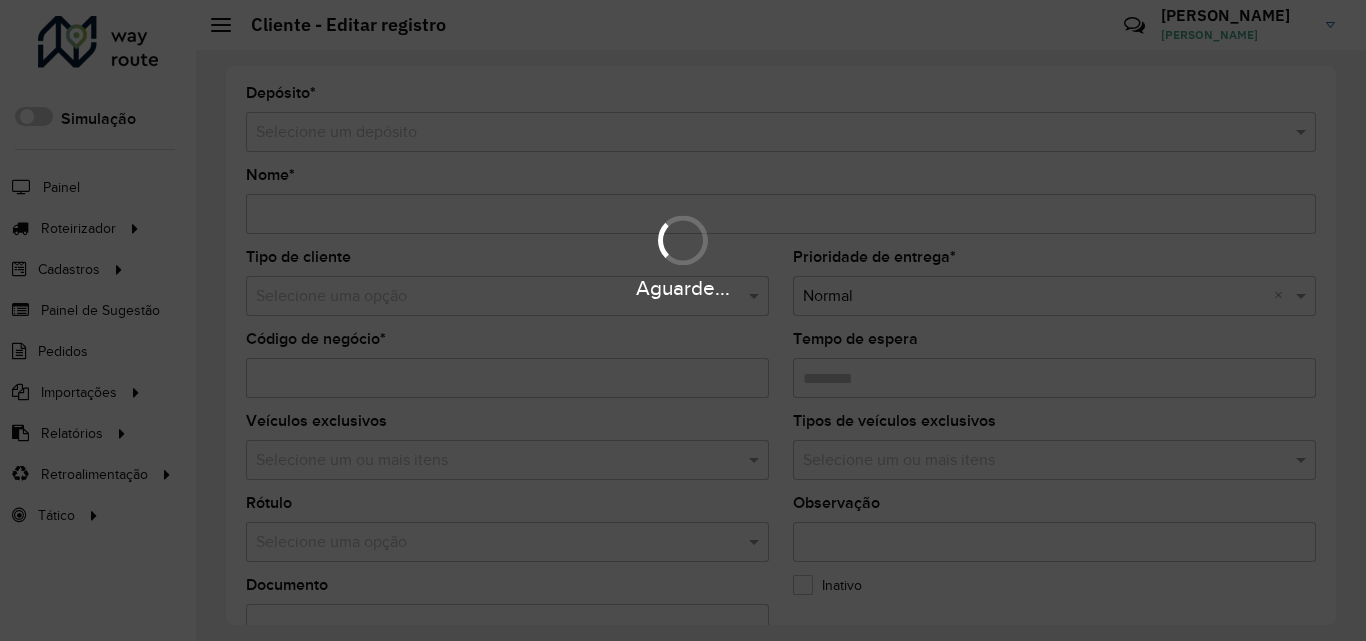 type on "**********" 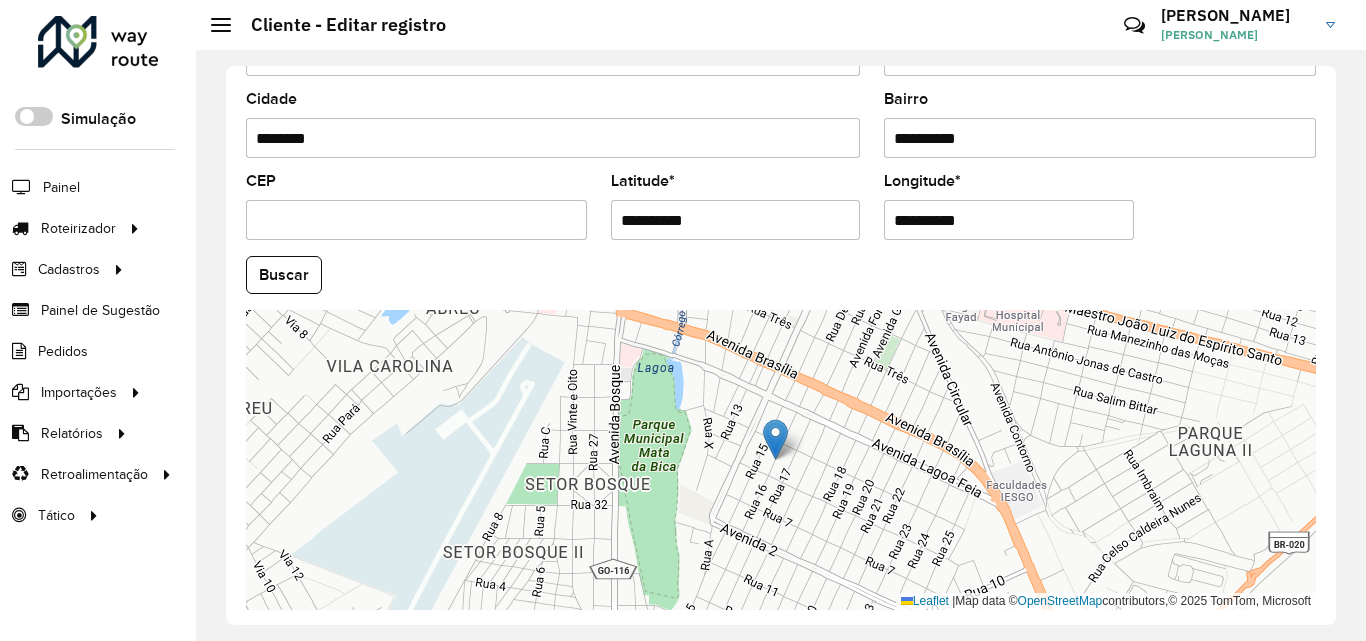 scroll, scrollTop: 800, scrollLeft: 0, axis: vertical 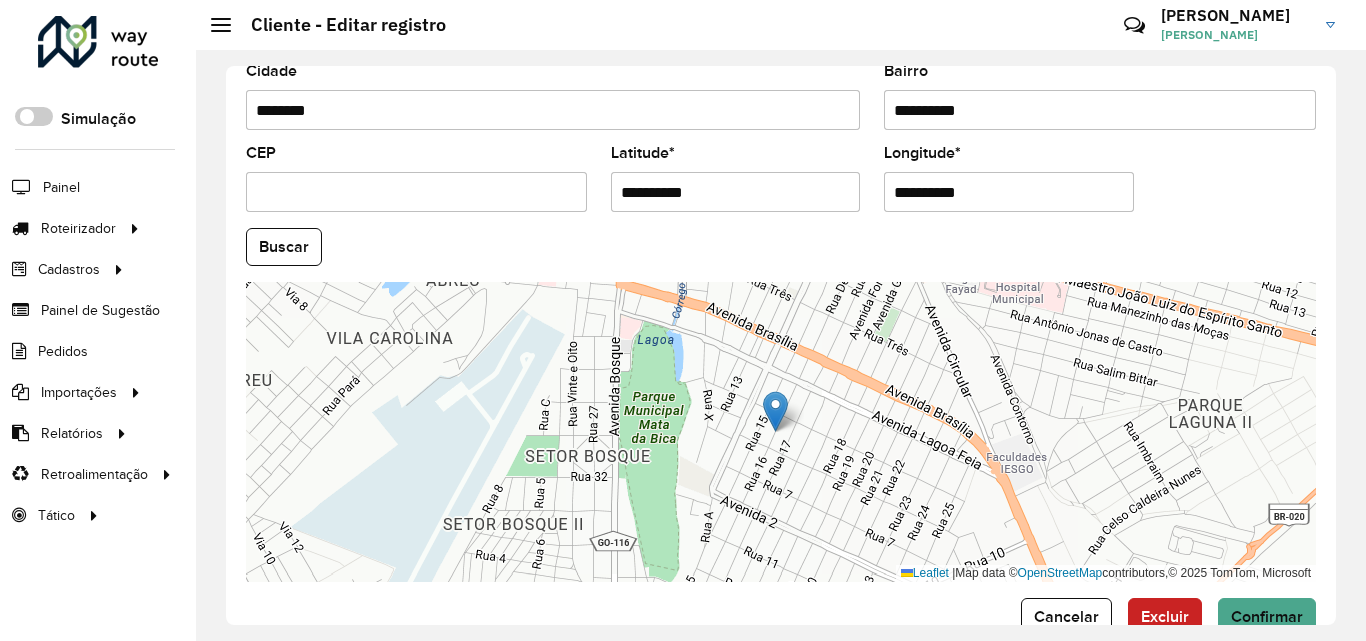 drag, startPoint x: 729, startPoint y: 192, endPoint x: 568, endPoint y: 203, distance: 161.37534 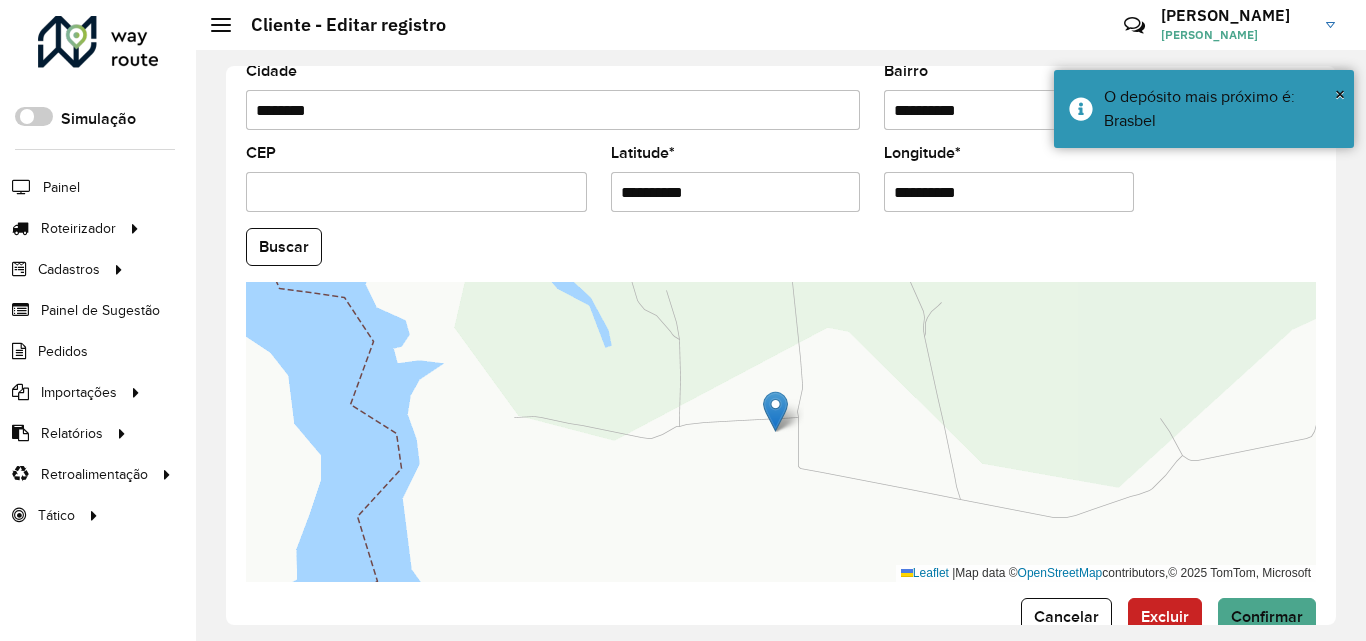 drag, startPoint x: 993, startPoint y: 194, endPoint x: 764, endPoint y: 194, distance: 229 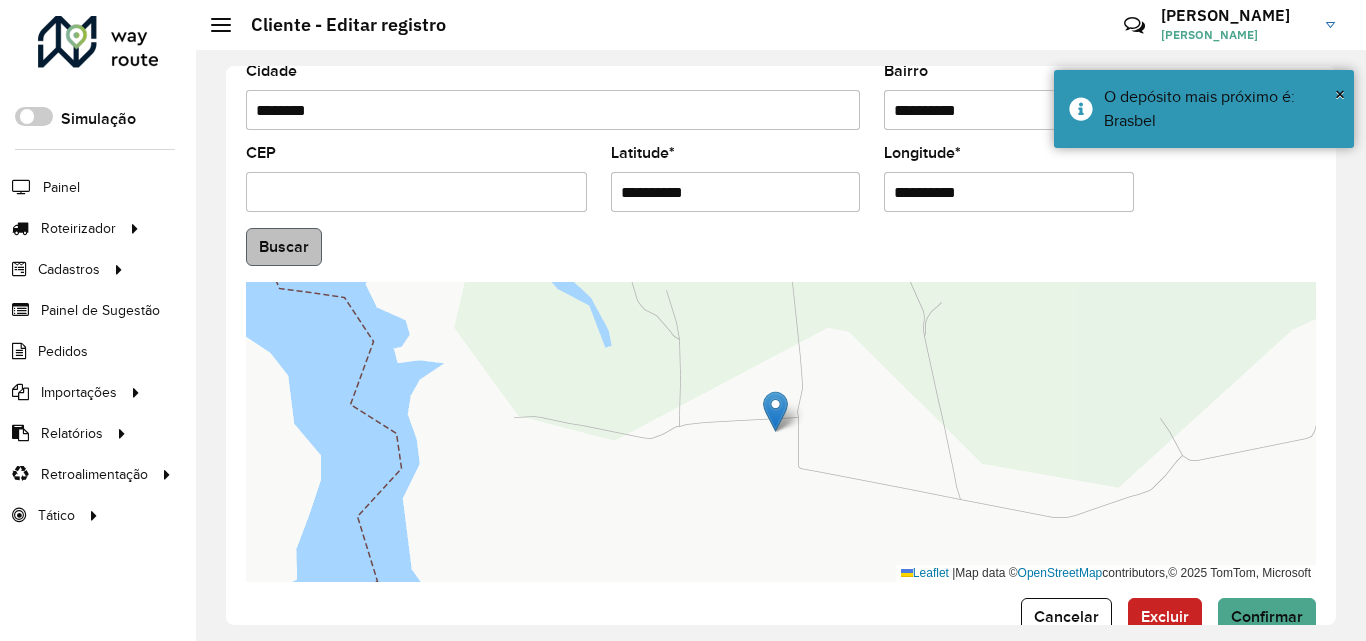 type on "**********" 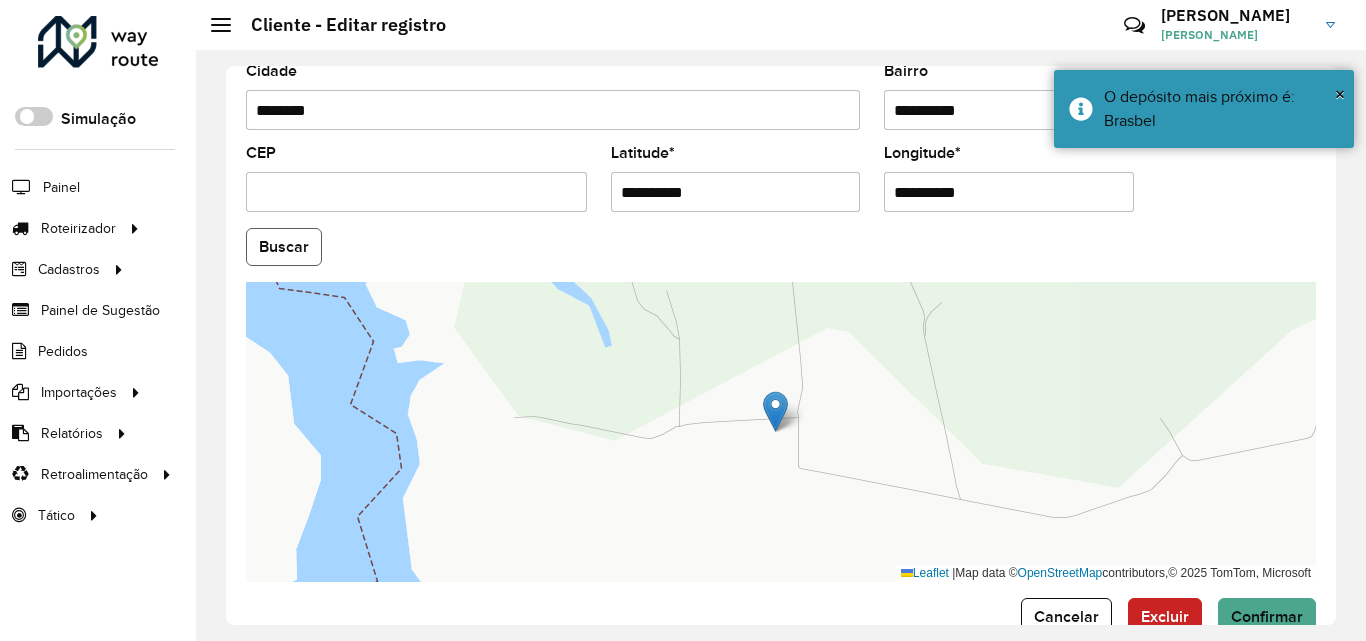 click on "Aguarde...  Pop-up bloqueado!  Seu navegador bloqueou automáticamente a abertura de uma nova janela.   Acesse as configurações e adicione o endereço do sistema a lista de permissão.   Fechar  Roteirizador AmbevTech Simulação Painel Roteirizador Entregas Vendas Cadastros Checkpoint Classificações de venda Cliente Consulta de setores Depósito Disponibilidade de veículos Fator tipo de produto Gabarito planner Grupo Rota Fator Tipo Produto Grupo de rotas exclusiva Grupo de setores Layout integração Modelo Parada Pedágio Perfil de Vendedor Ponto de apoio FAD Produto Restrição de Atendimento Planner Rodízio de placa Rota exclusiva FAD Rótulo Setor Setor Planner Tipo de cliente Tipo de veículo Tipo de veículo RN Transportadora Vendedor Veículo Painel de Sugestão Pedidos Importações Classificação e volume de venda Clientes Fator tipo produto Gabarito planner Grade de atendimento Janela de atendimento Localização Pedidos Restrição de Atendimento Planner Tempo de espera Vendedor Veículos" at bounding box center (683, 320) 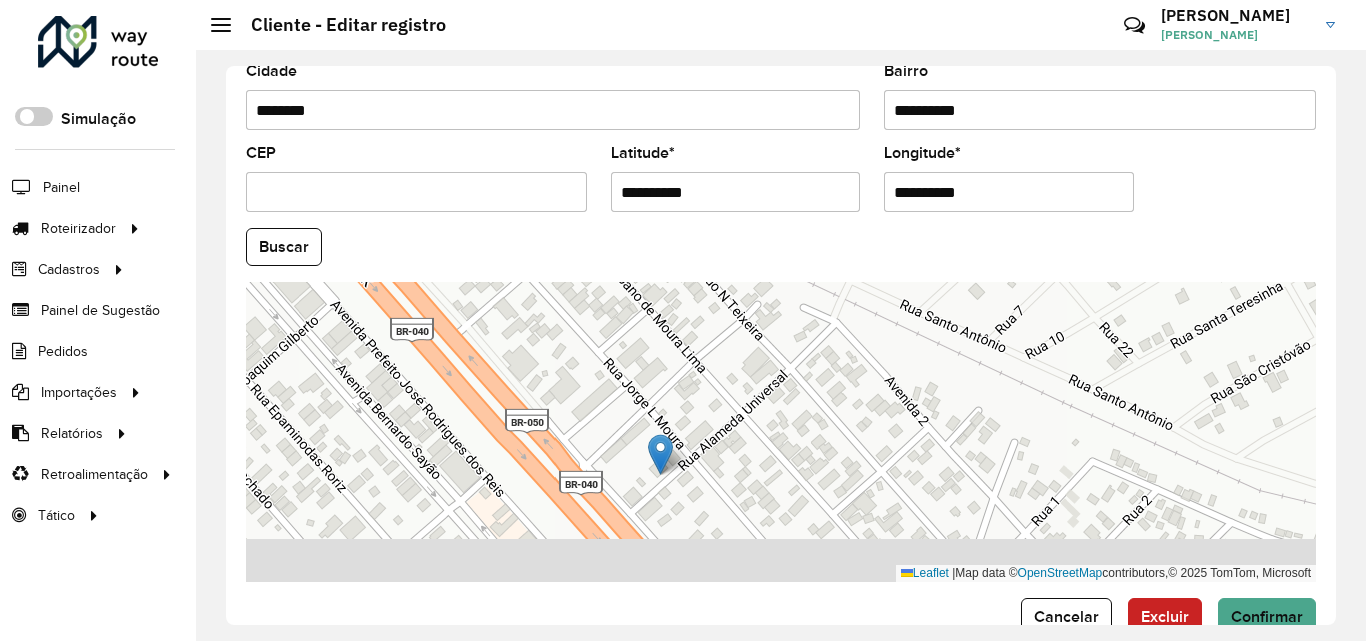 drag, startPoint x: 779, startPoint y: 532, endPoint x: 739, endPoint y: 421, distance: 117.98729 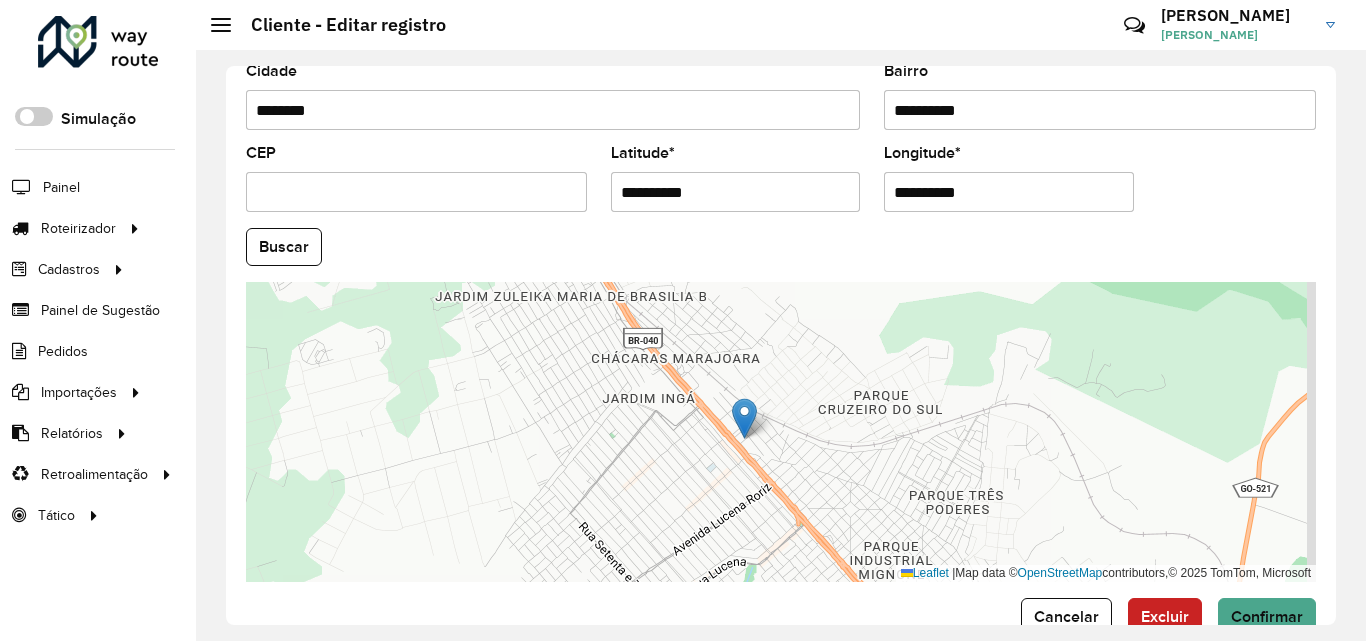 click on "Leaflet   |  Map data ©  OpenStreetMap  contributors,© 2025 TomTom, Microsoft" at bounding box center (781, 432) 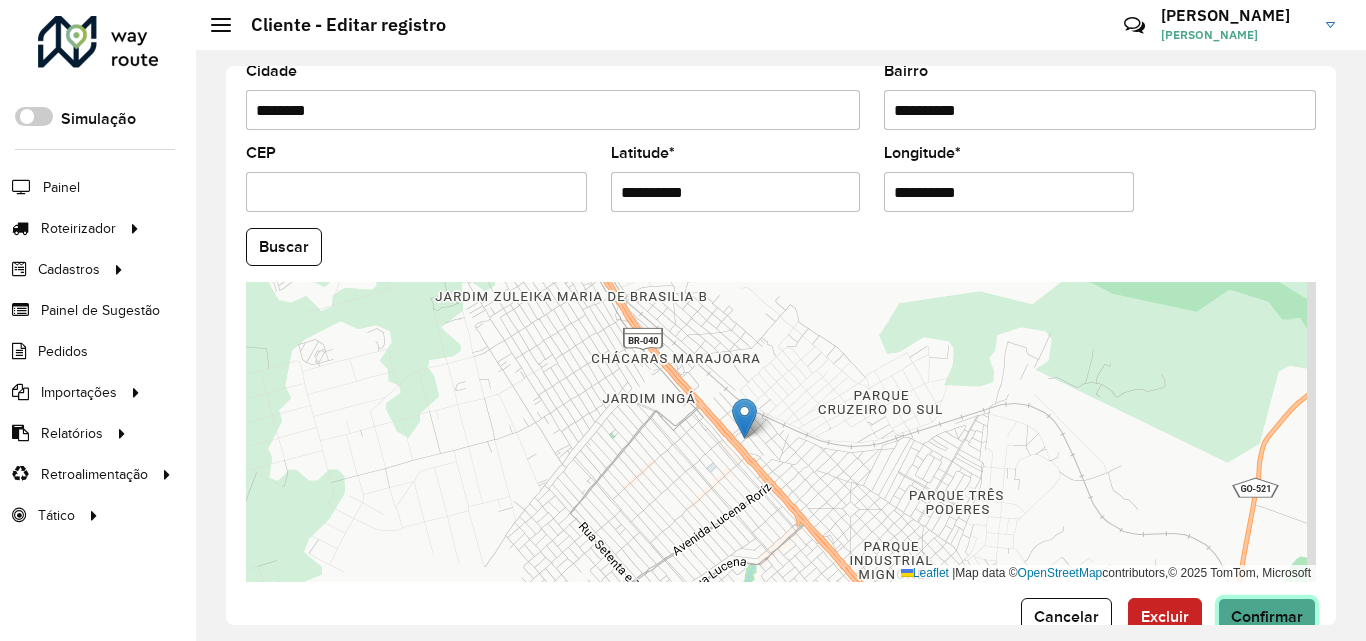 click on "Confirmar" 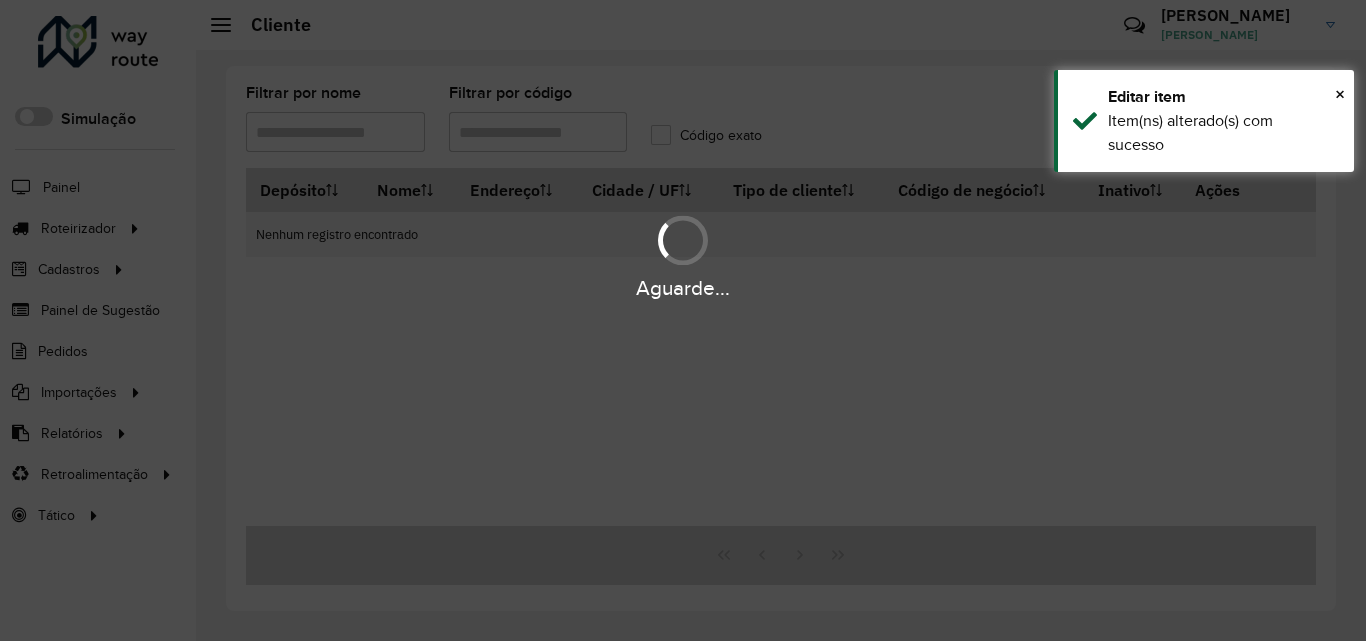 type on "***" 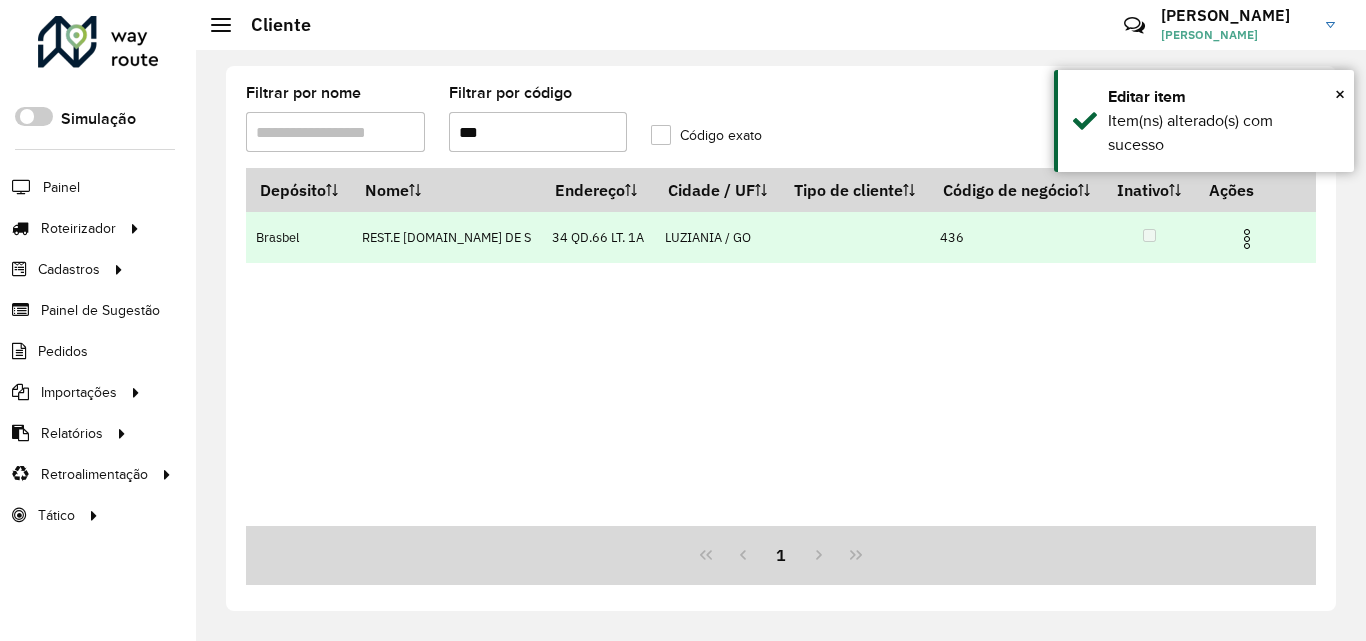 click at bounding box center (1247, 239) 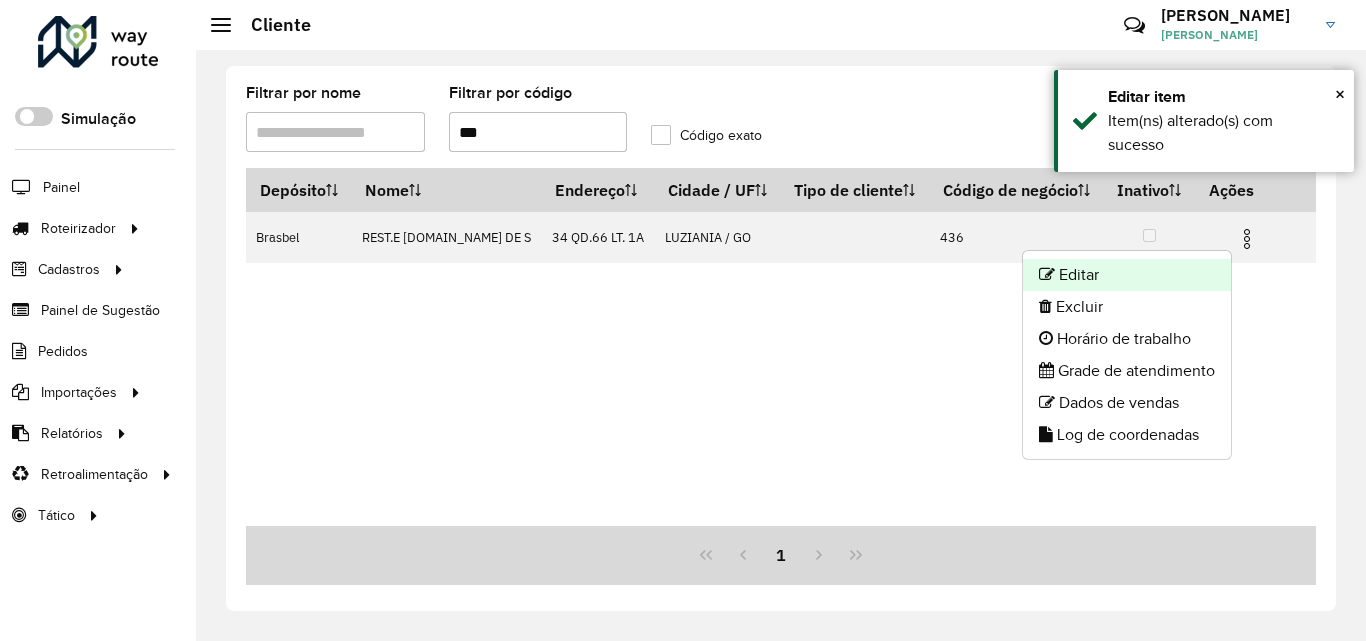 click on "Editar" 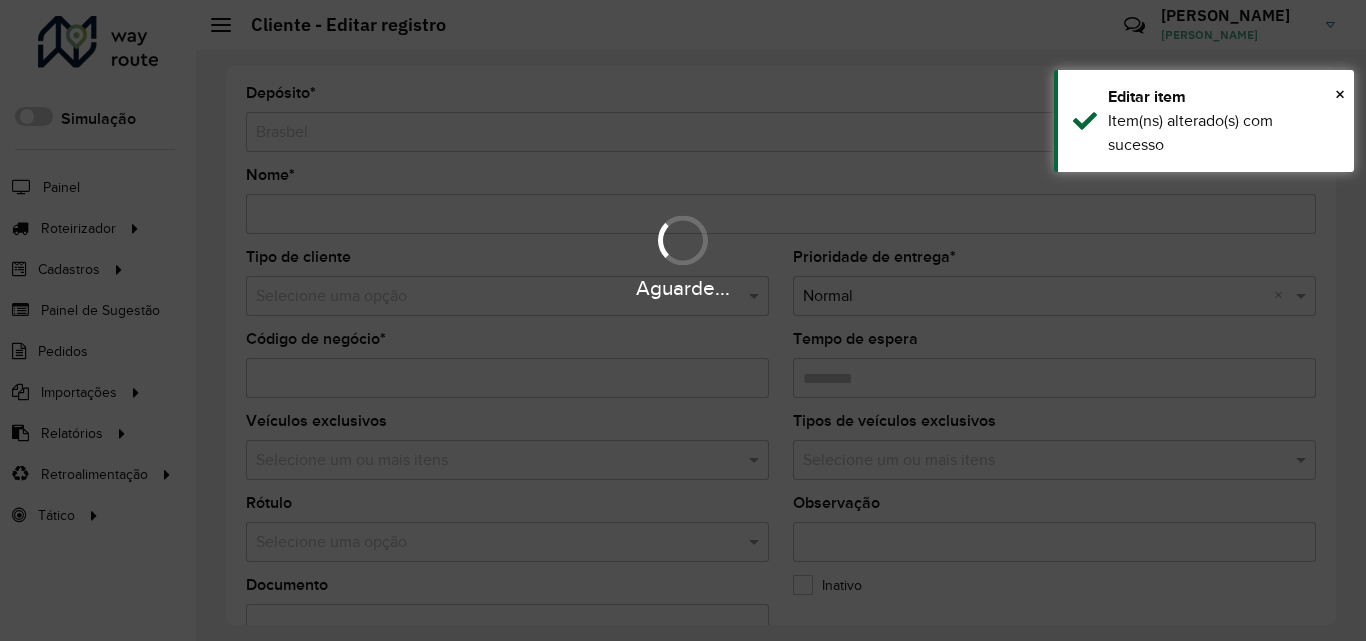 type on "**********" 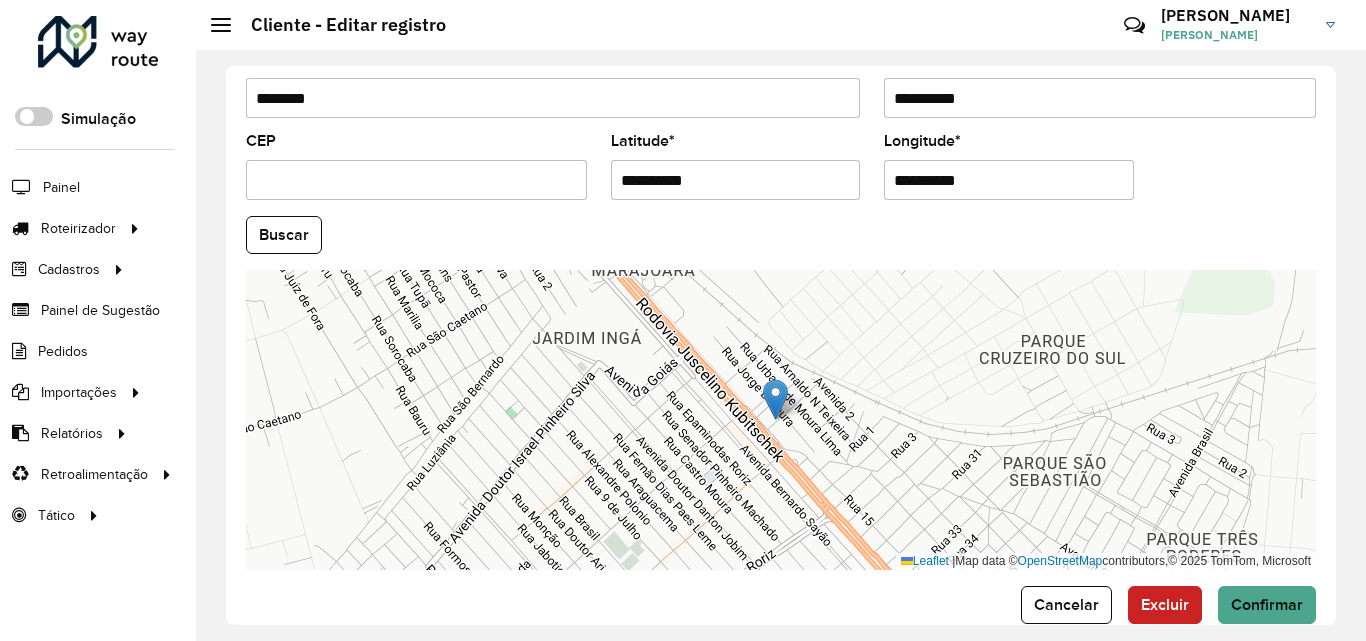 scroll, scrollTop: 847, scrollLeft: 0, axis: vertical 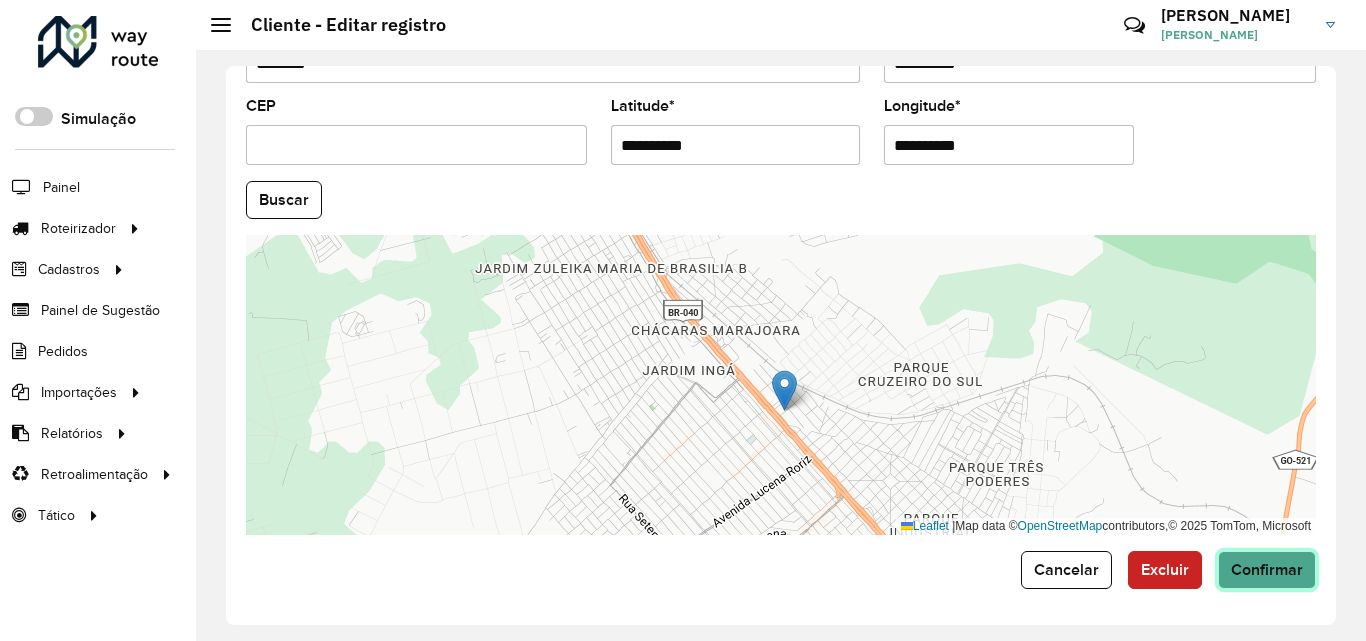 click on "Confirmar" 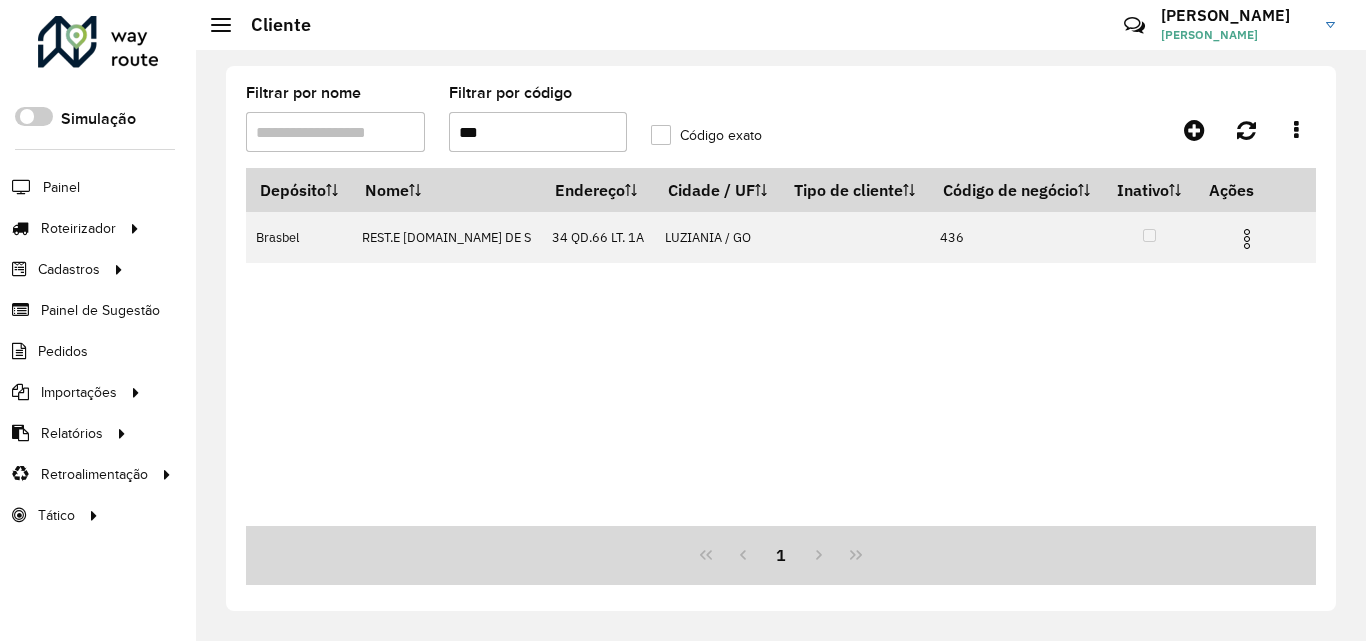 drag, startPoint x: 533, startPoint y: 135, endPoint x: 385, endPoint y: 144, distance: 148.27339 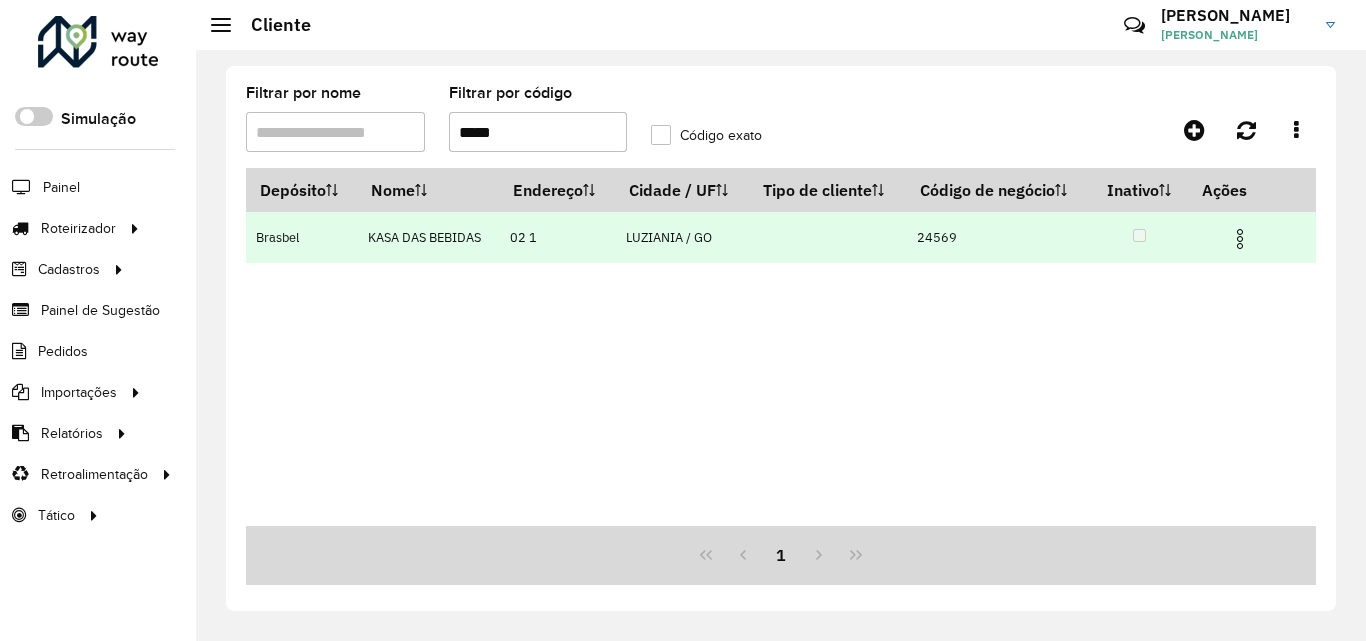 type on "*****" 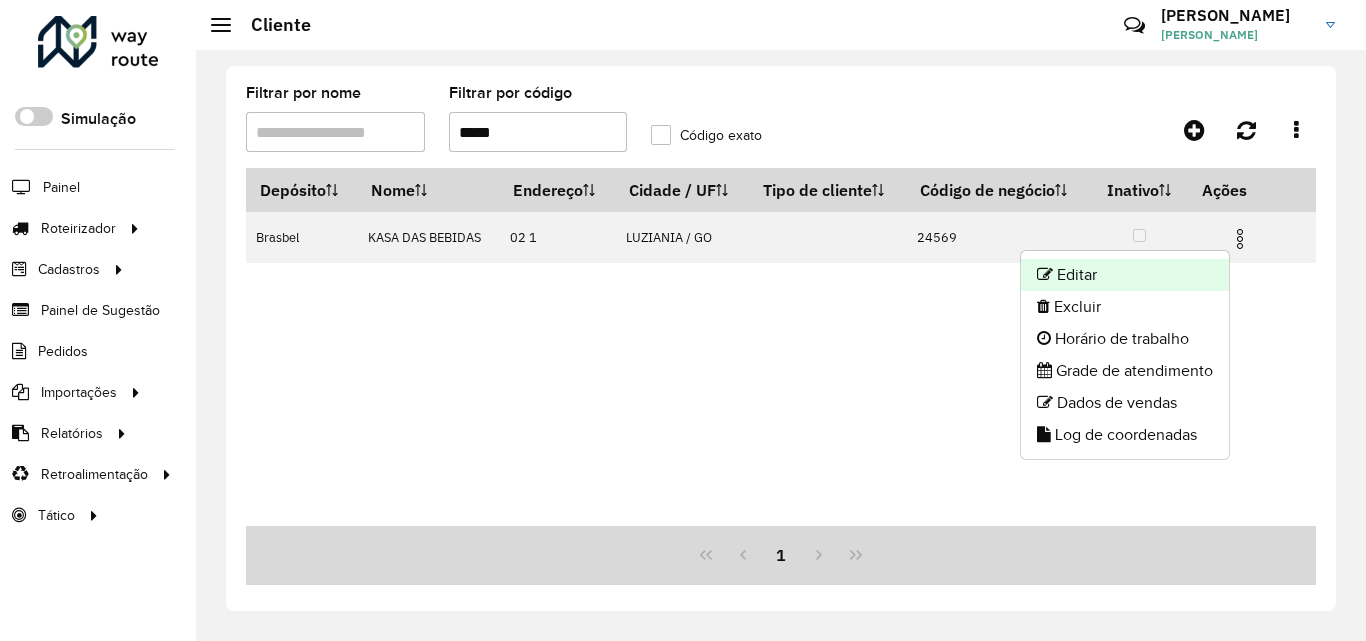 click on "Editar" 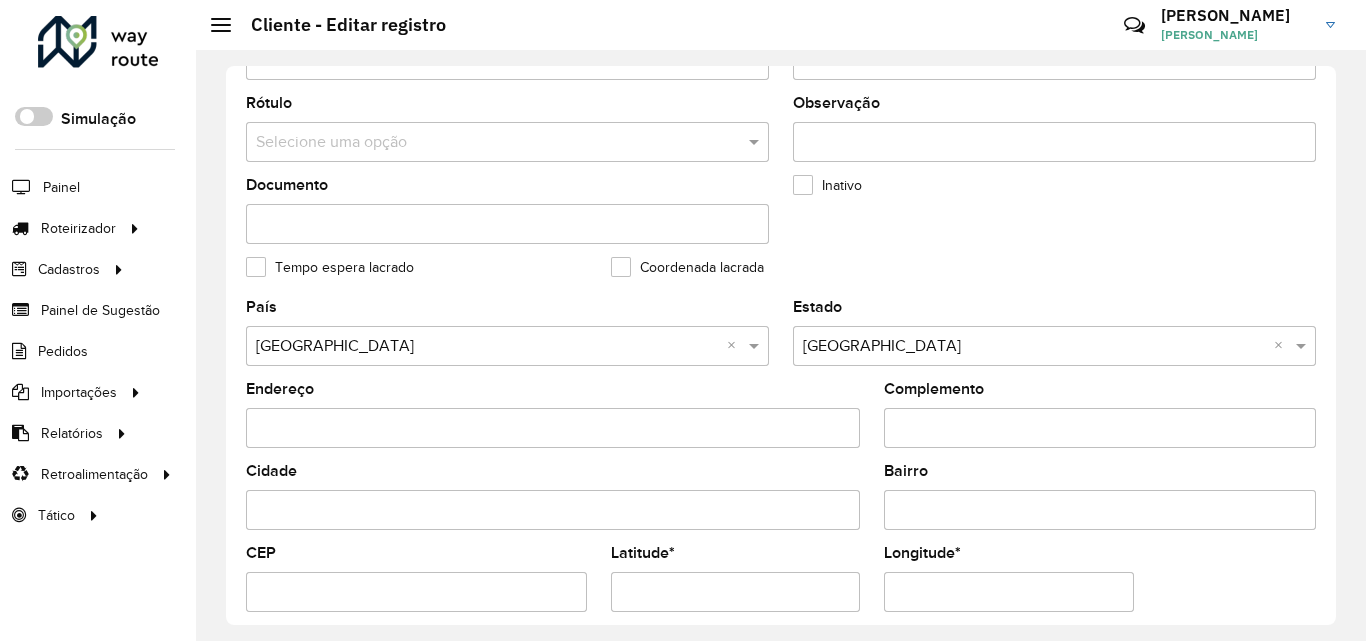 scroll, scrollTop: 700, scrollLeft: 0, axis: vertical 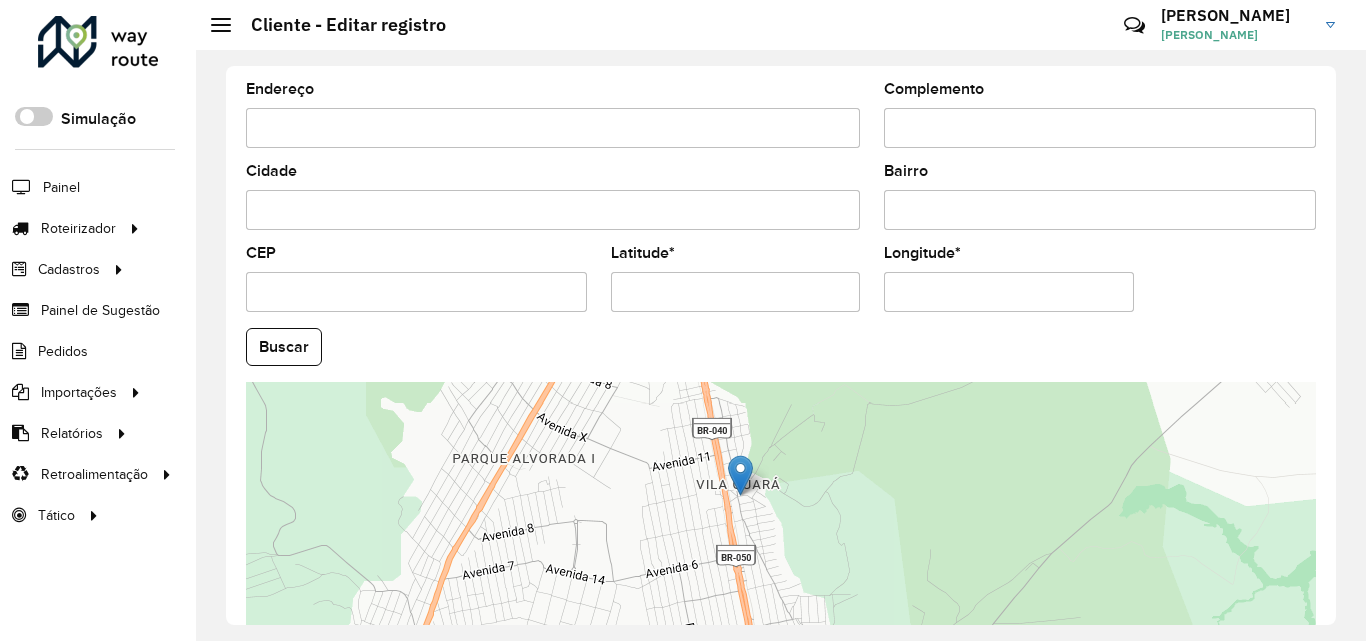 drag, startPoint x: 719, startPoint y: 279, endPoint x: 568, endPoint y: 282, distance: 151.0298 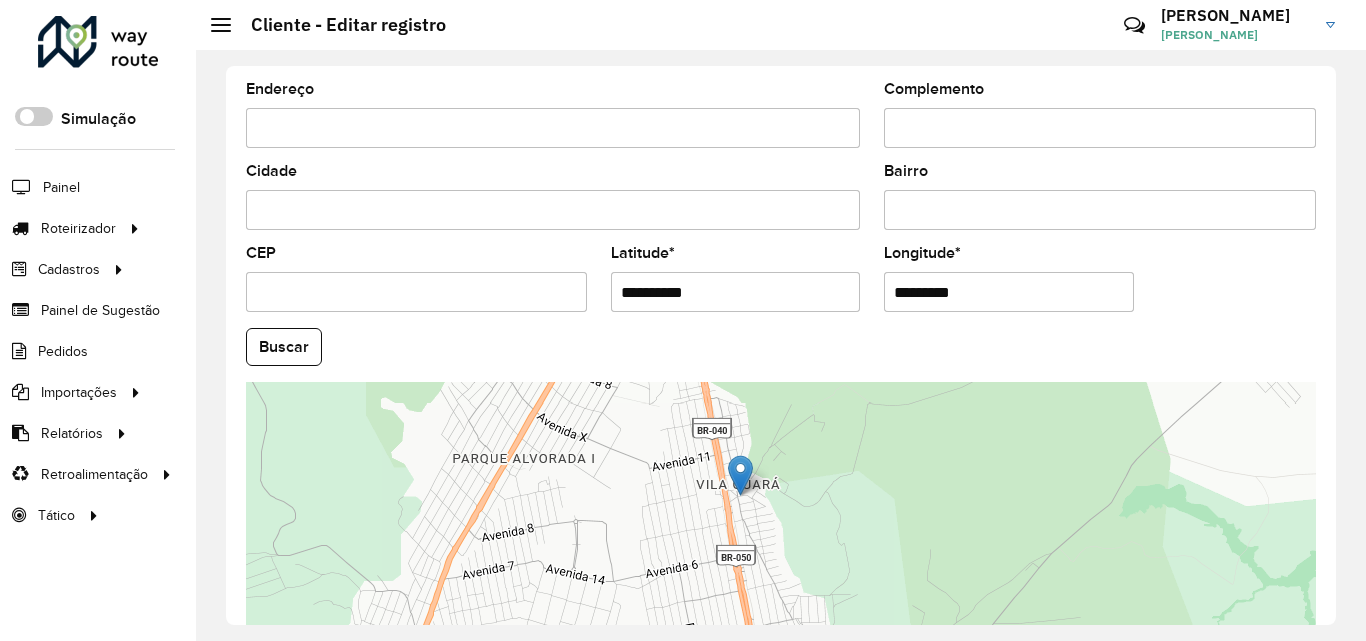 drag, startPoint x: 901, startPoint y: 296, endPoint x: 819, endPoint y: 302, distance: 82.219215 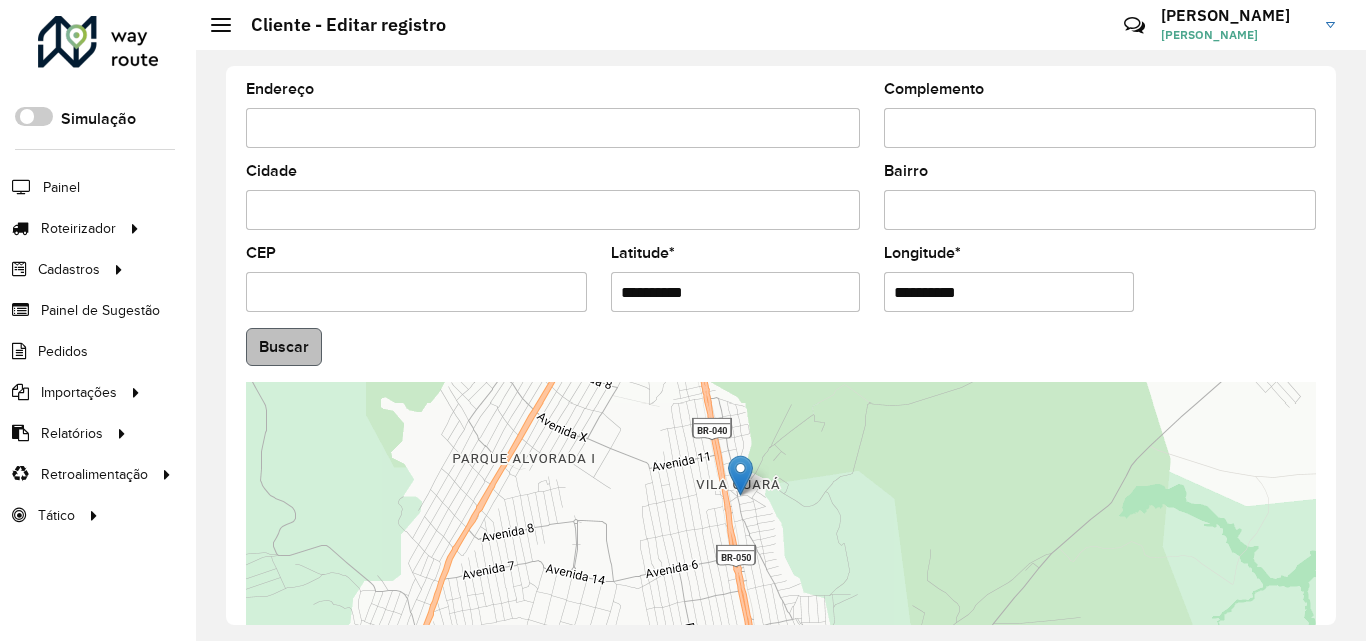 type on "**********" 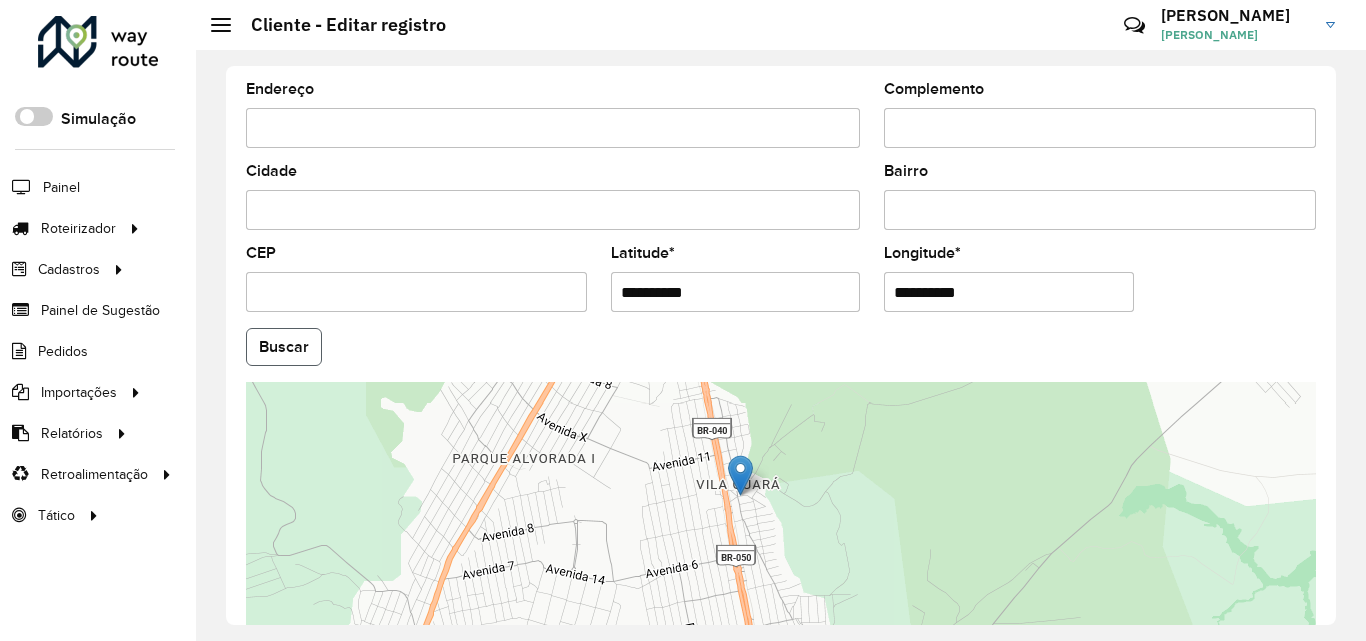click on "Buscar" 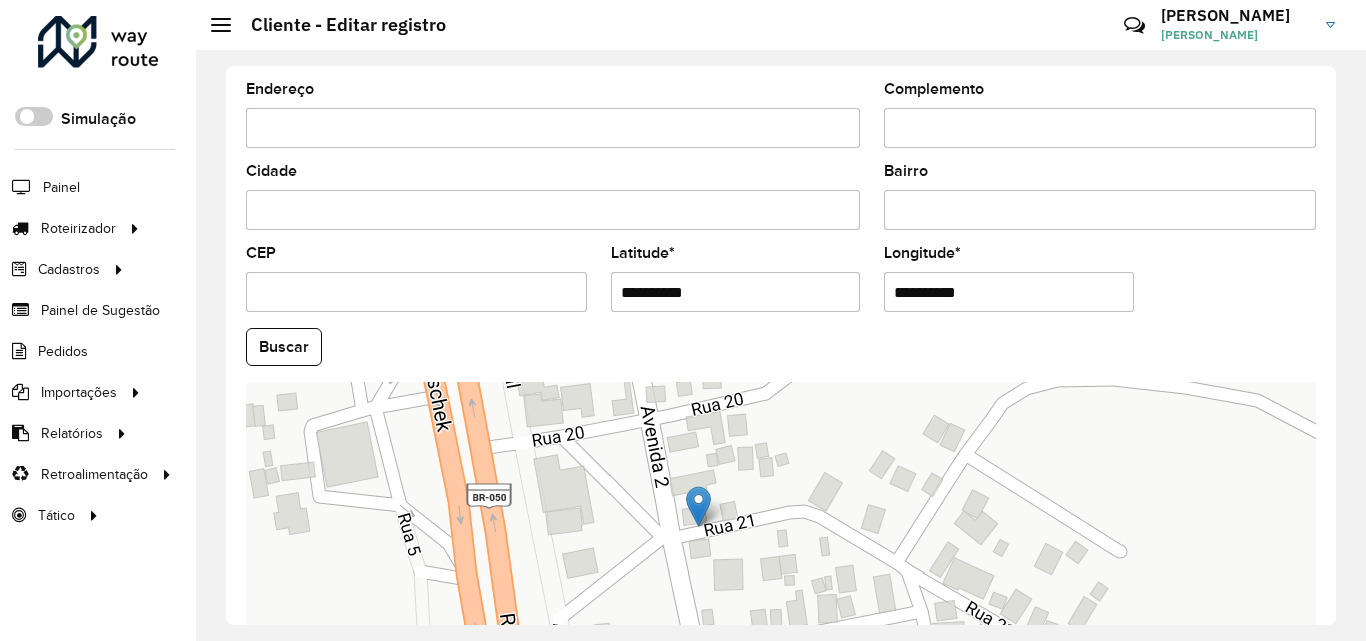 drag, startPoint x: 1337, startPoint y: 468, endPoint x: 1341, endPoint y: 662, distance: 194.04123 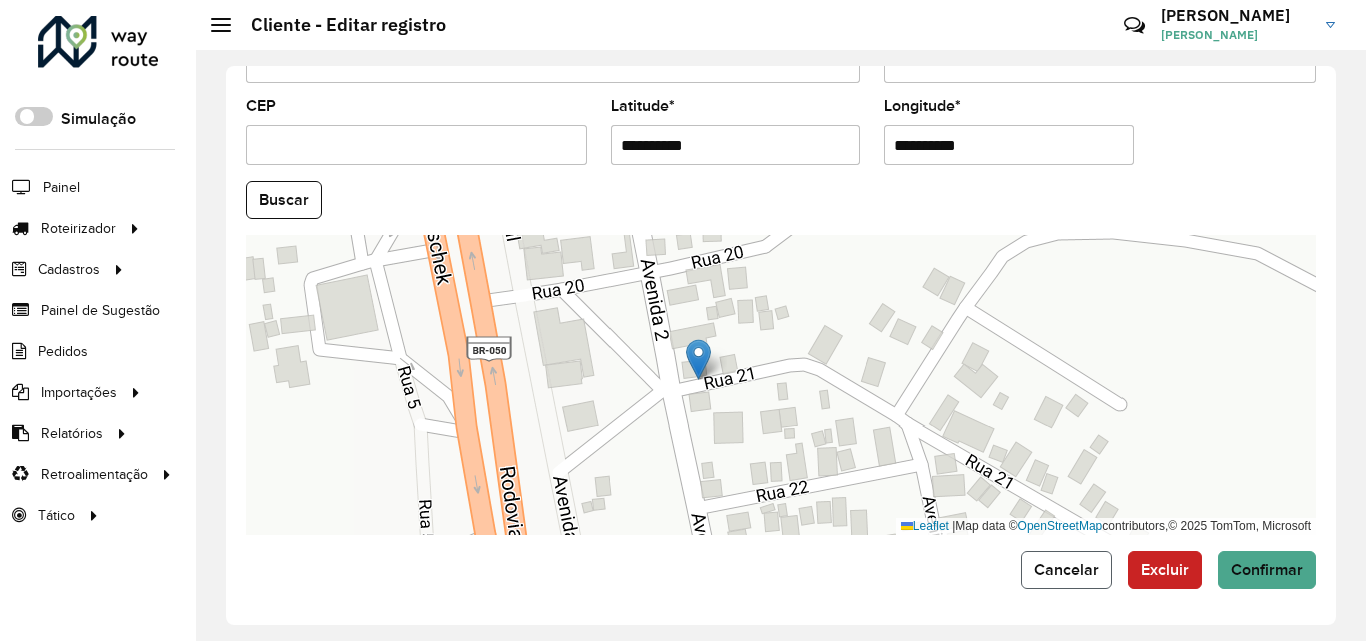 click on "Cancelar" 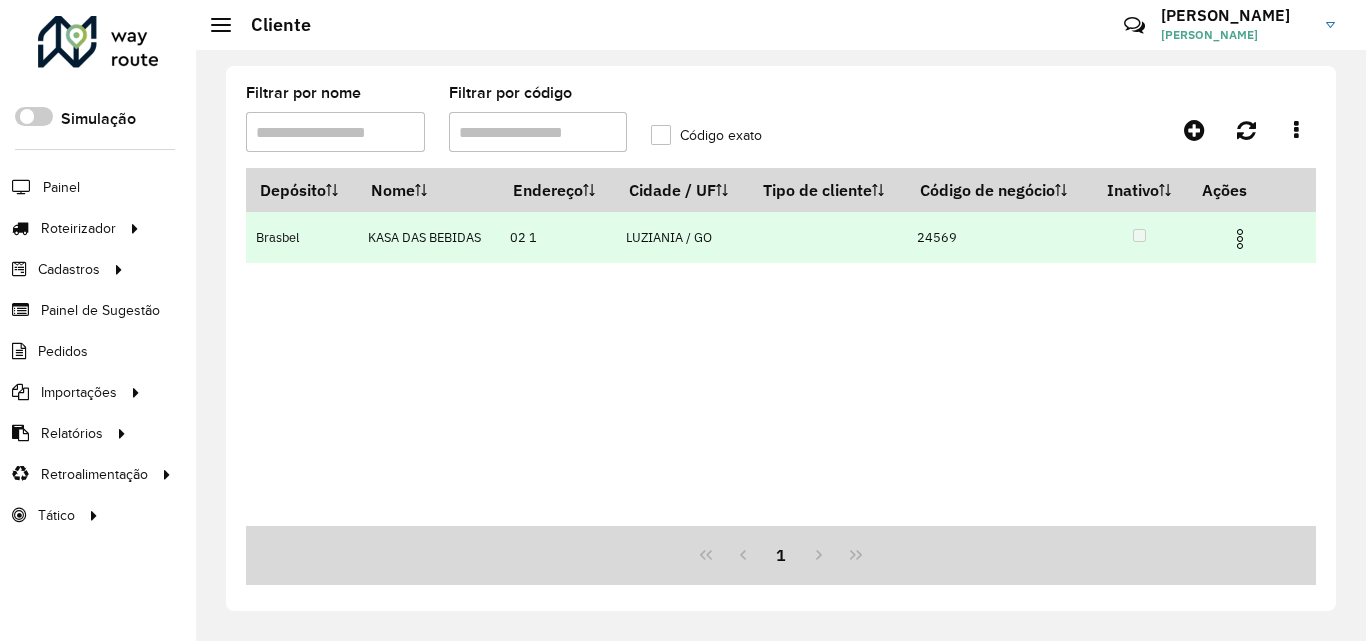 click at bounding box center [1240, 239] 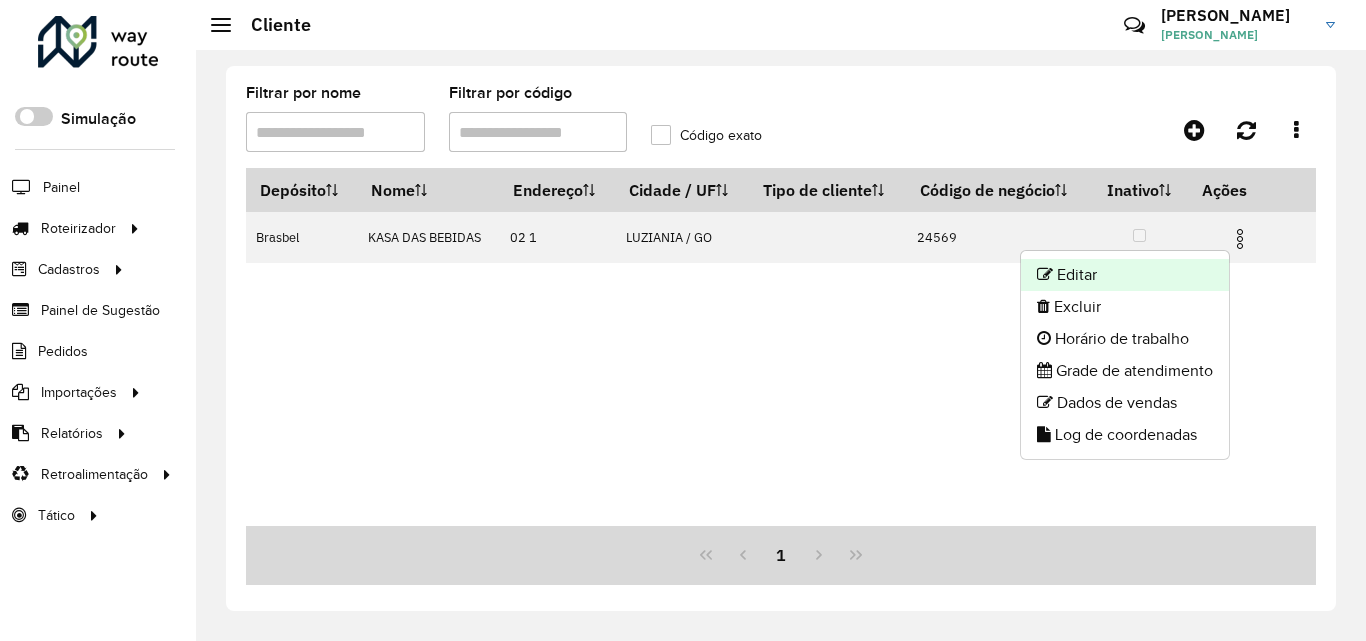 click on "Editar" 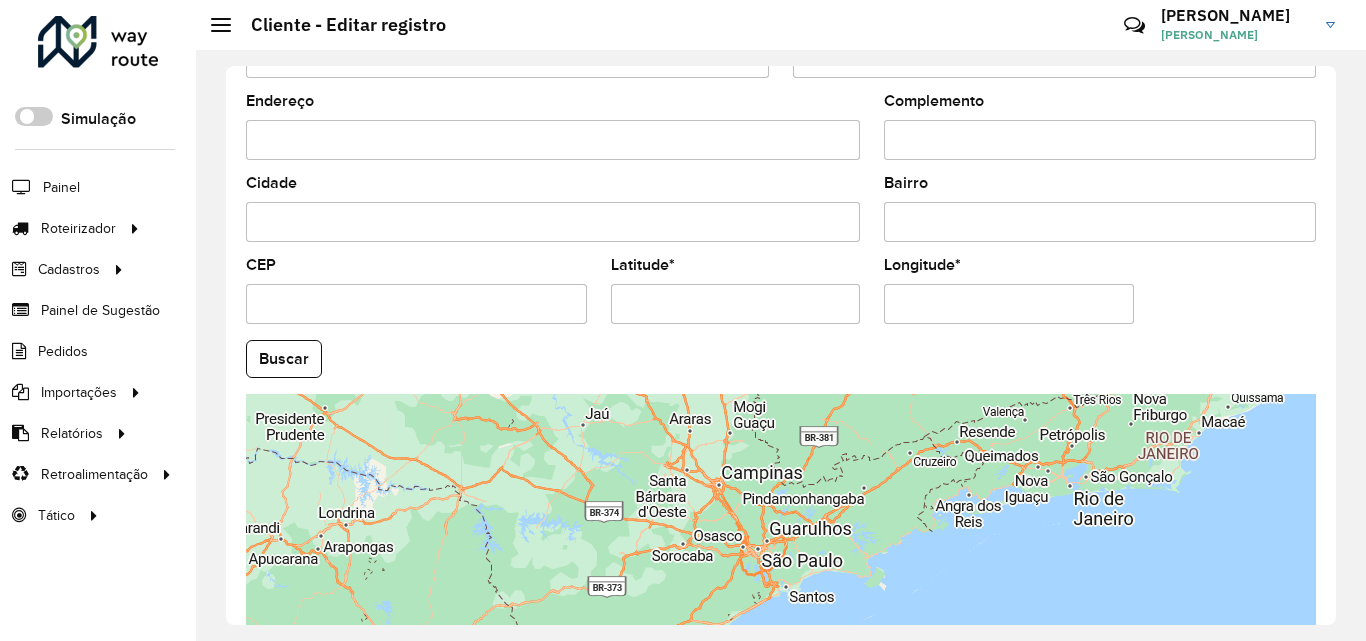 scroll, scrollTop: 847, scrollLeft: 0, axis: vertical 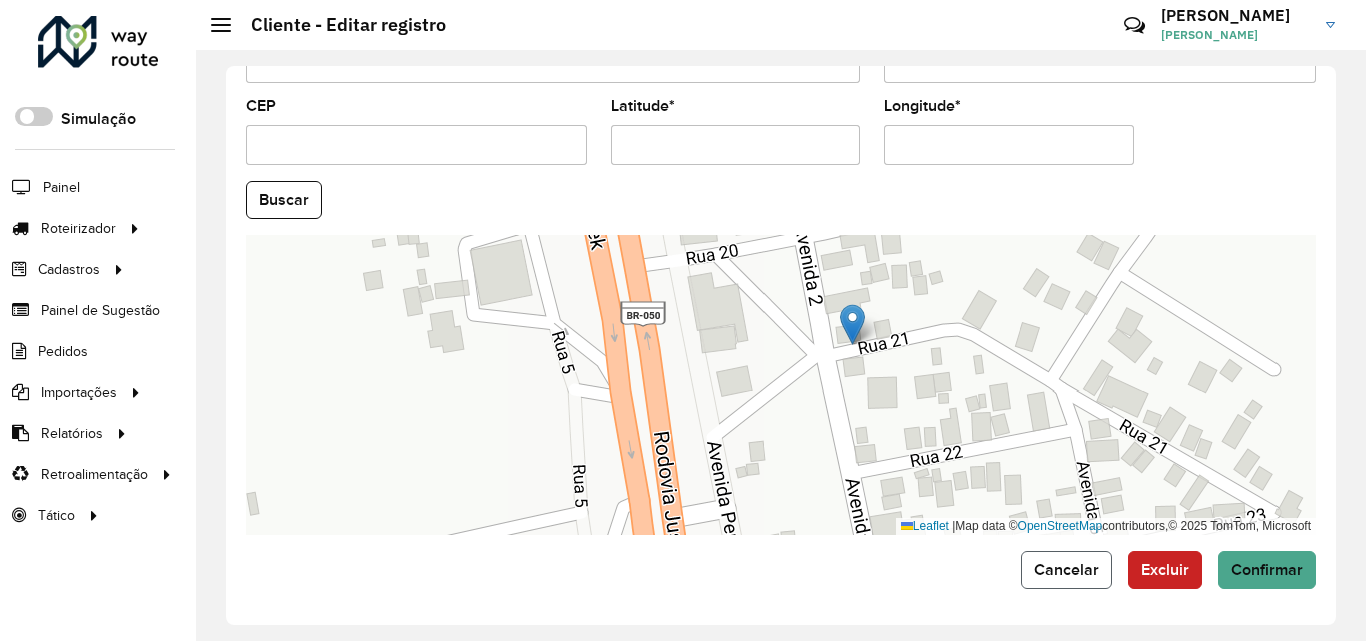 click on "Cancelar" 